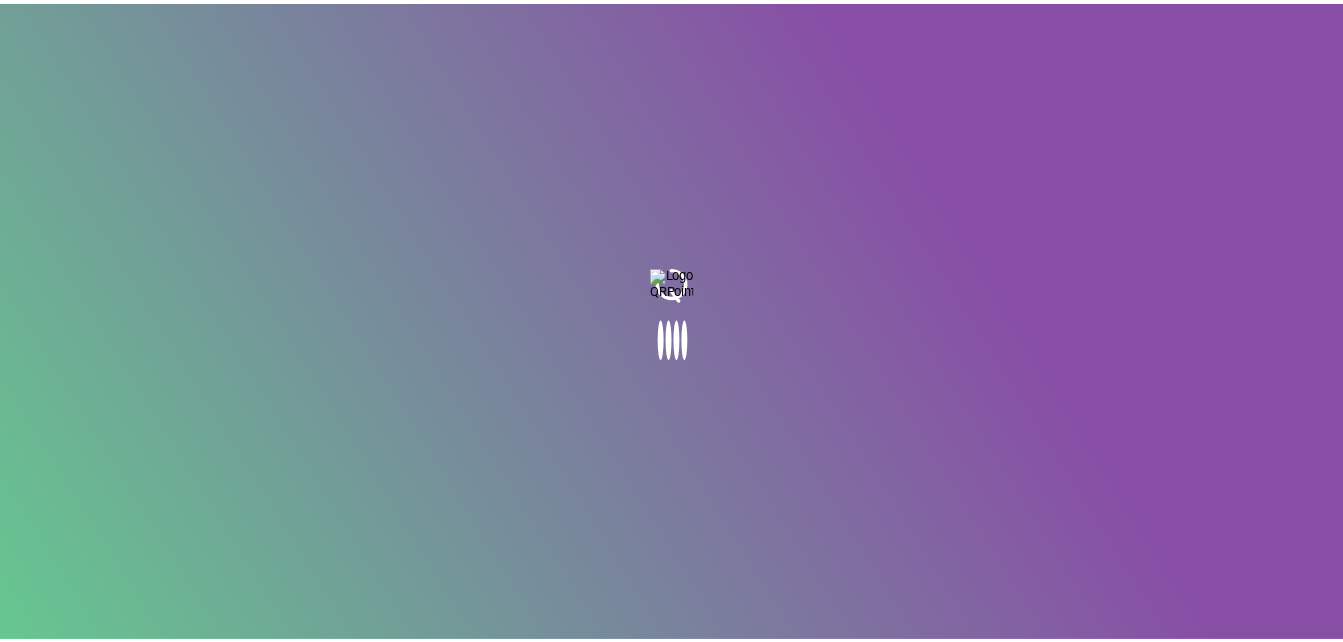 scroll, scrollTop: 0, scrollLeft: 0, axis: both 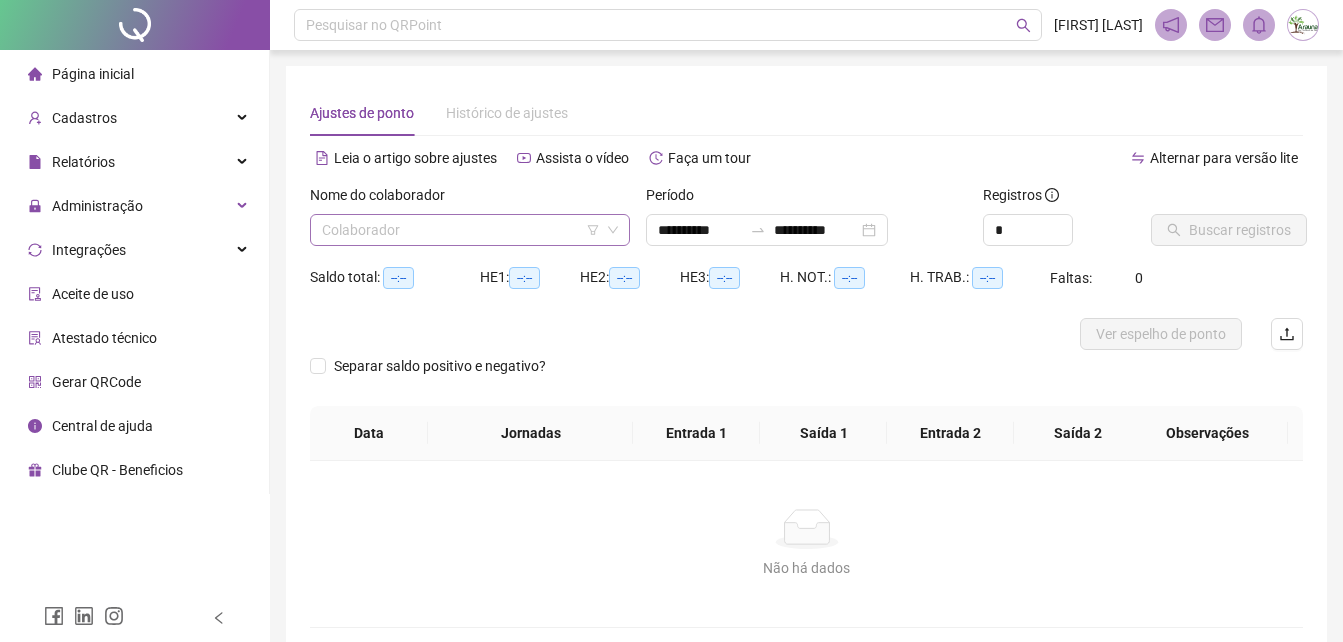 click at bounding box center (464, 230) 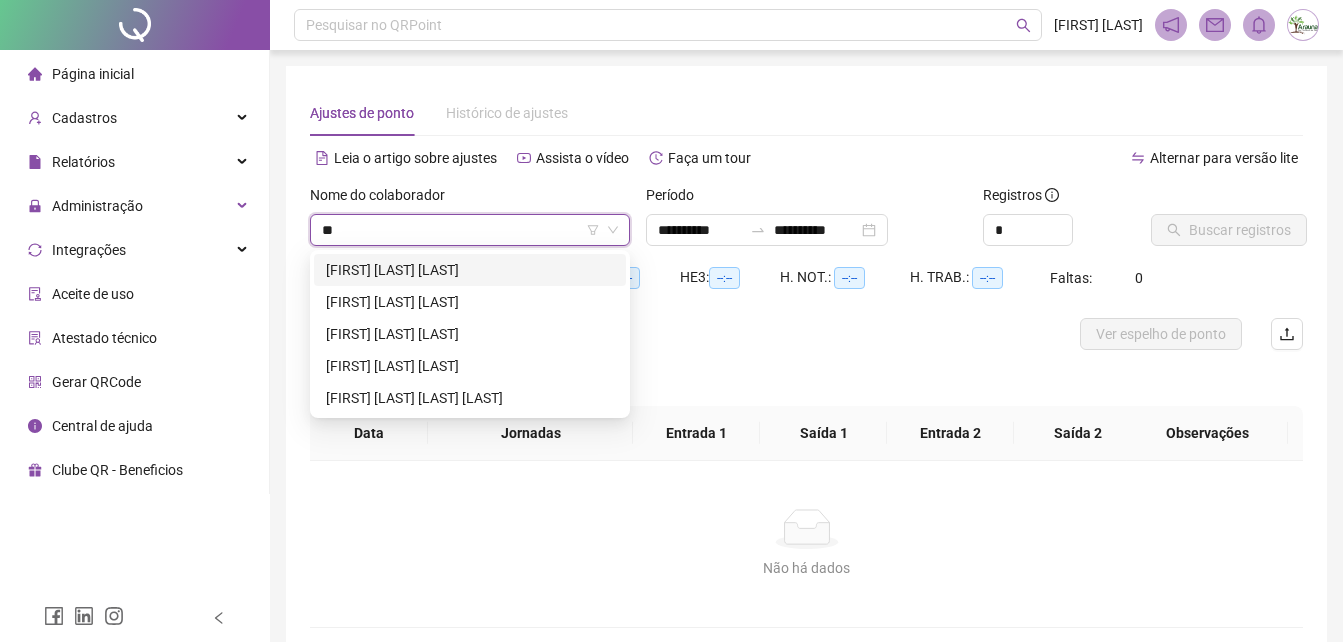 type on "***" 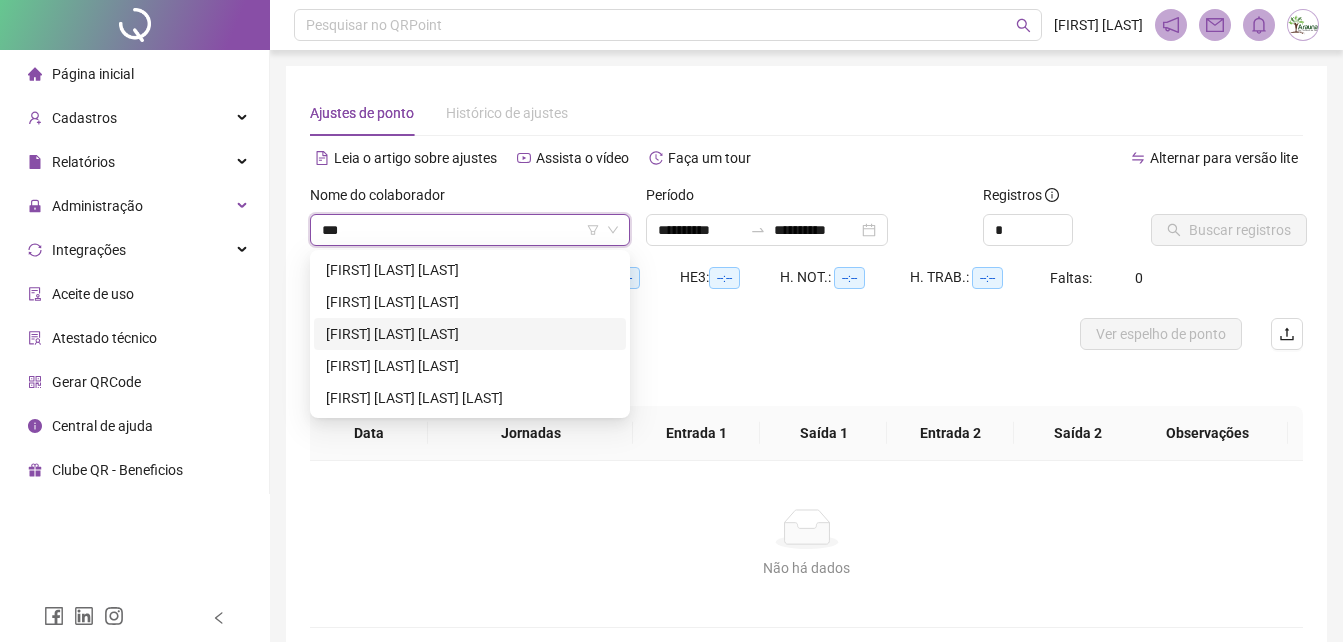 click on "[FIRST] [LAST] [LAST]" at bounding box center (470, 334) 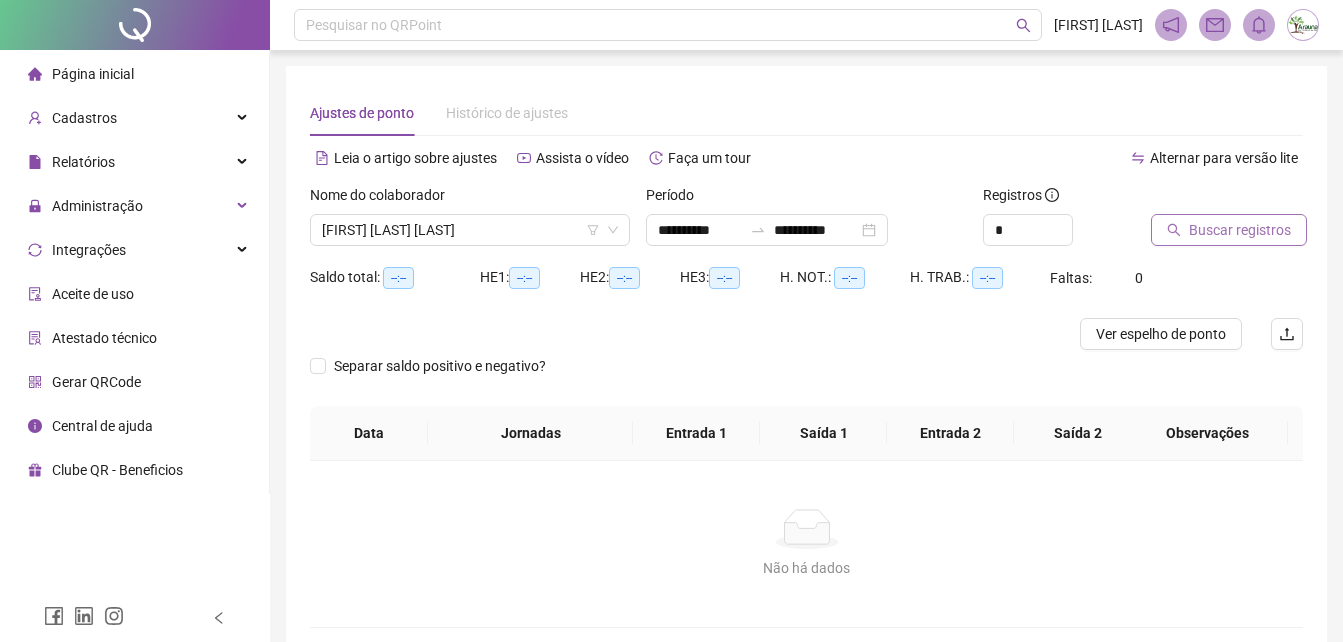 click on "Buscar registros" at bounding box center (1240, 230) 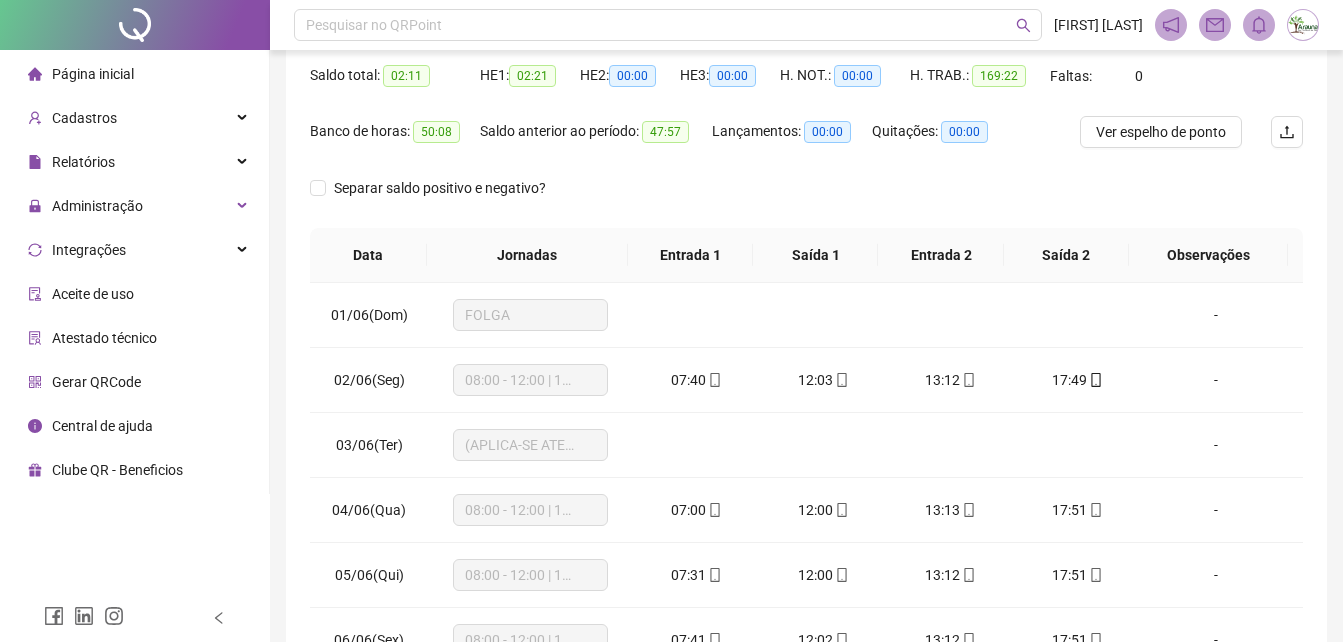 scroll, scrollTop: 380, scrollLeft: 0, axis: vertical 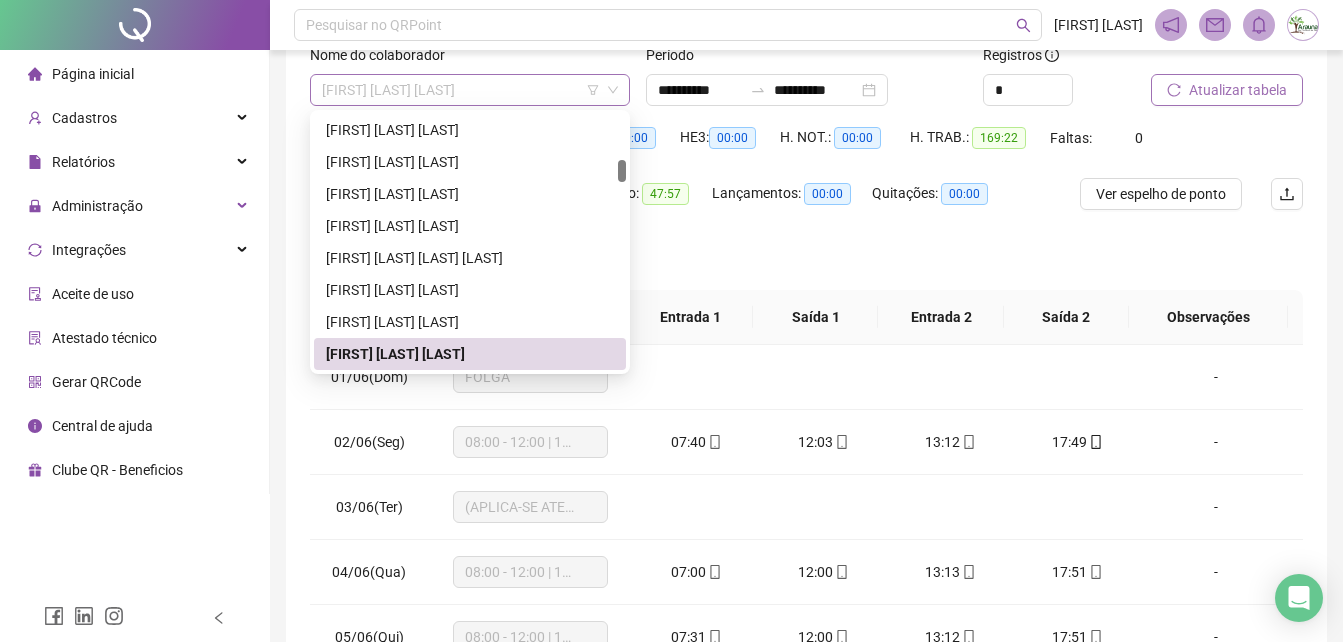 click on "[FIRST] [LAST] [LAST]" at bounding box center (470, 90) 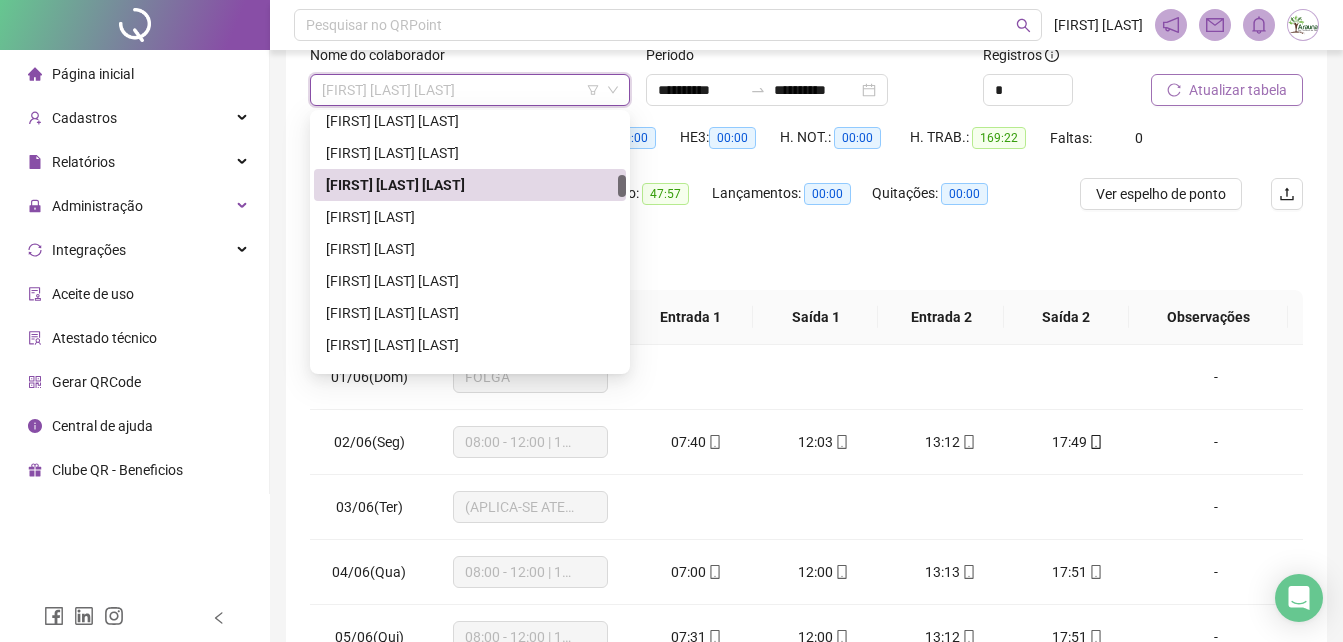 drag, startPoint x: 625, startPoint y: 171, endPoint x: 626, endPoint y: 185, distance: 14.035668 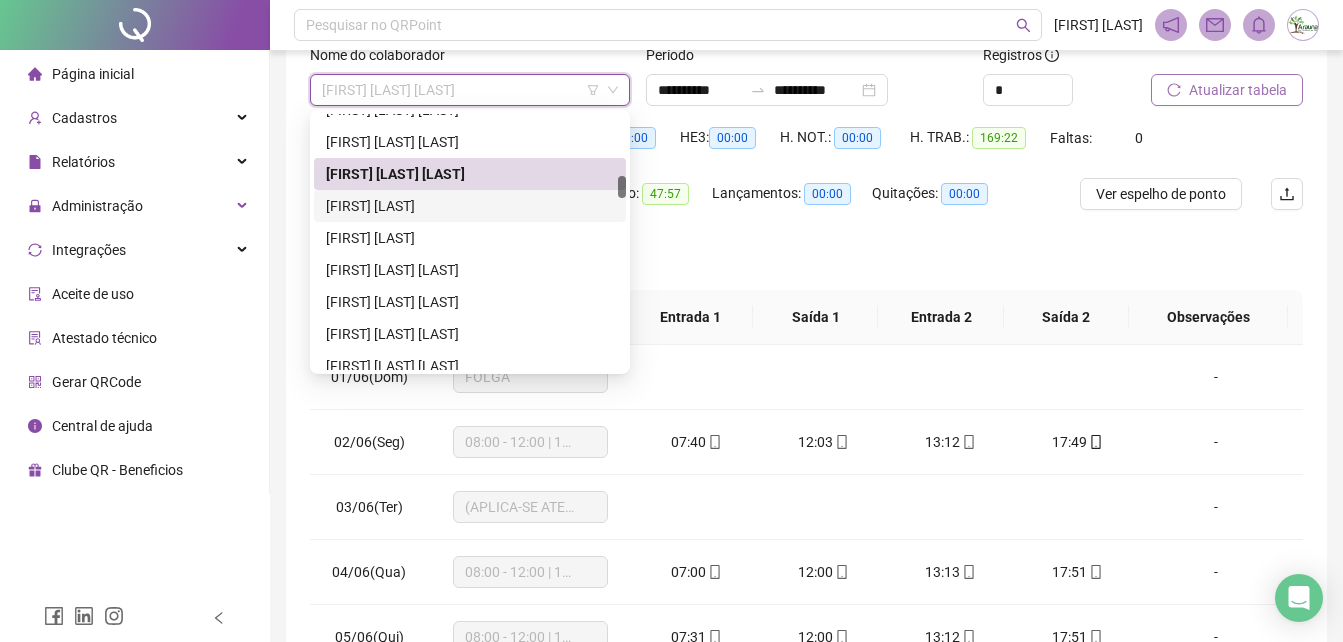 click on "[FIRST] [LAST]" at bounding box center [470, 206] 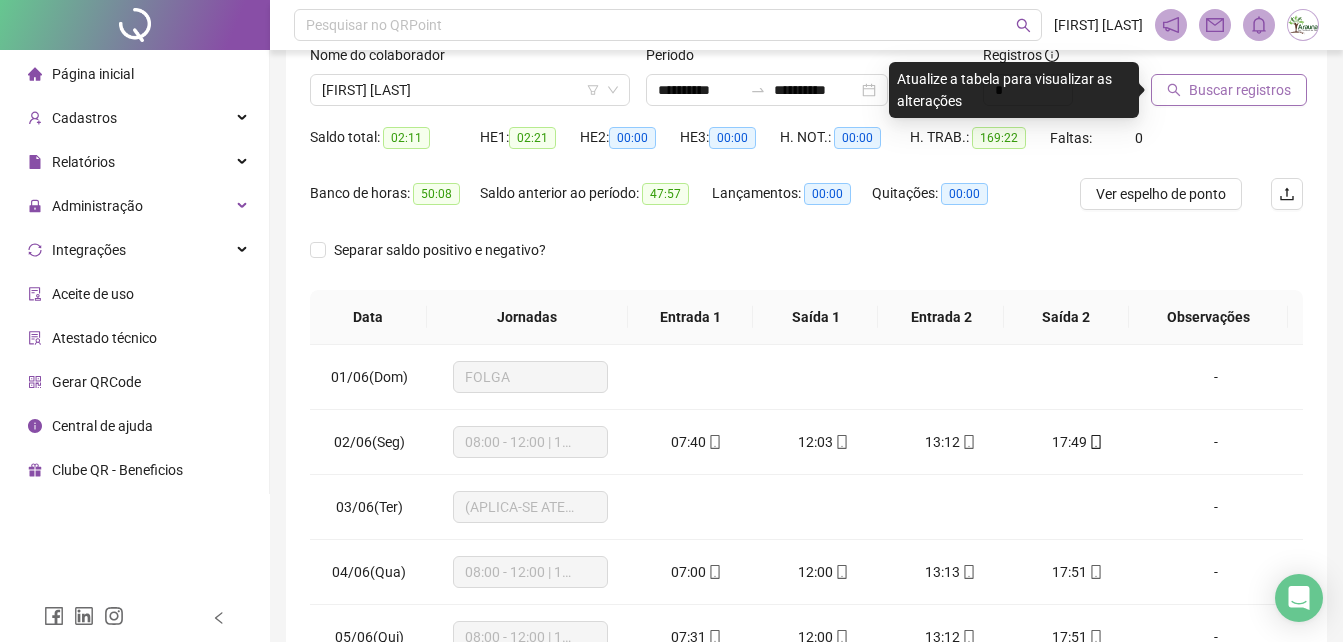 click on "Buscar registros" at bounding box center [1240, 90] 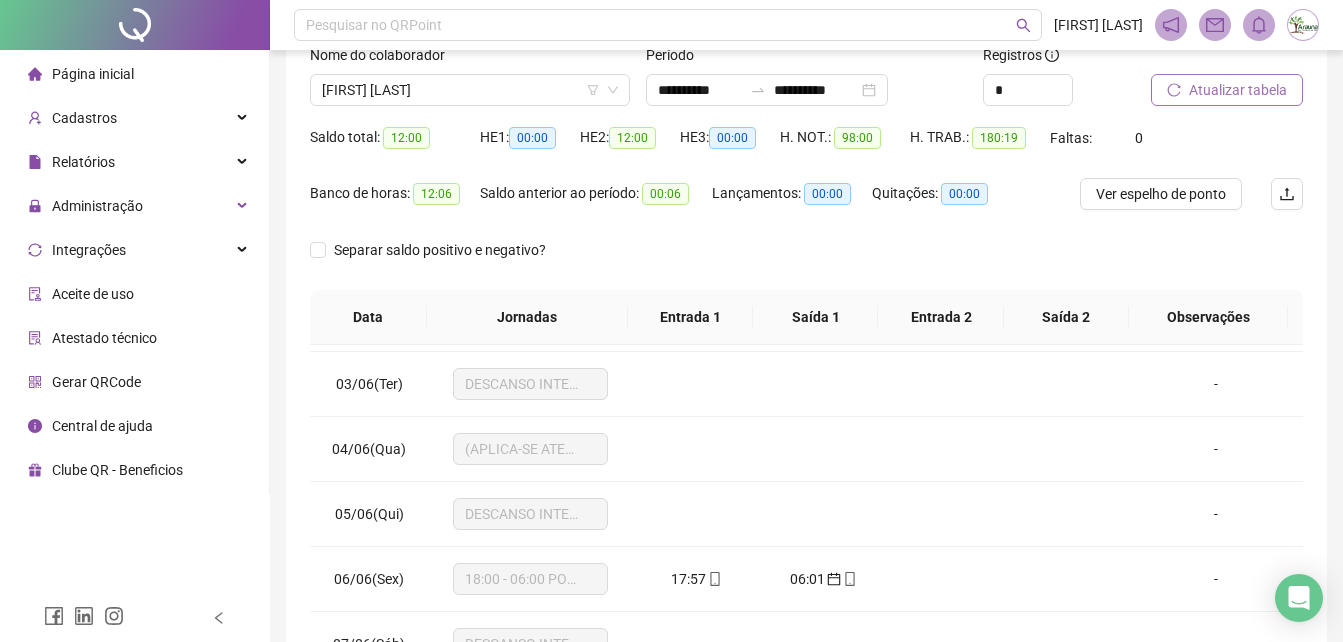 scroll, scrollTop: 128, scrollLeft: 0, axis: vertical 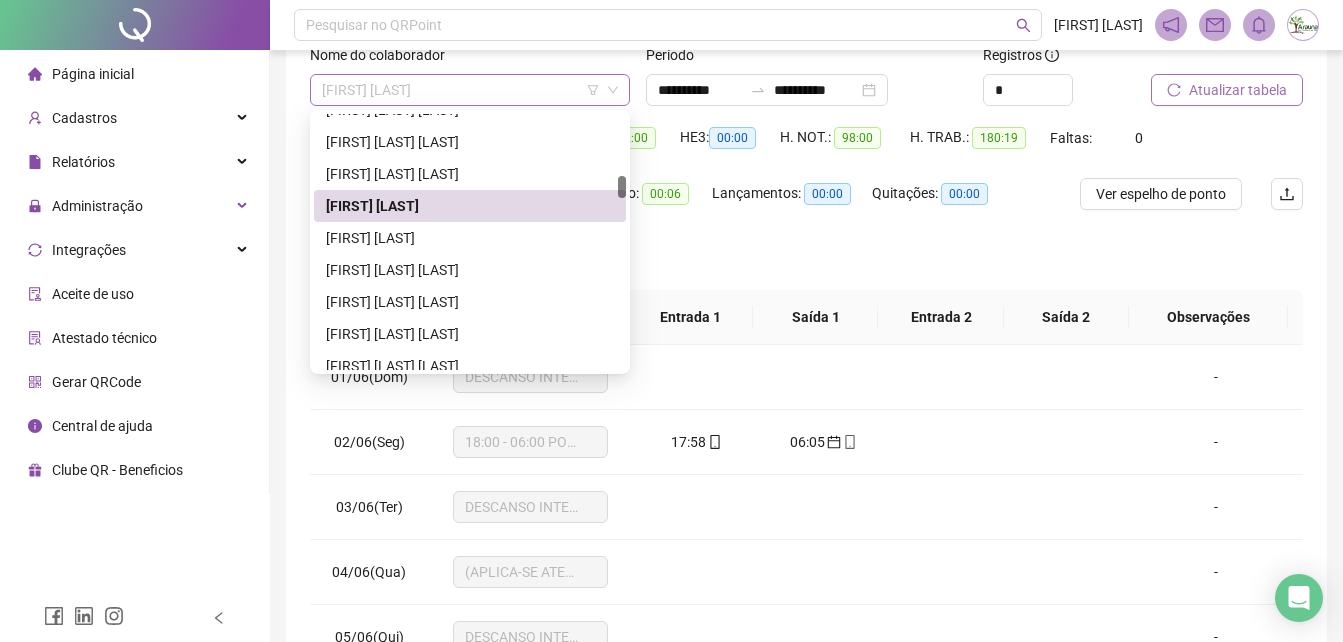 click on "[FIRST] [LAST]" at bounding box center [470, 90] 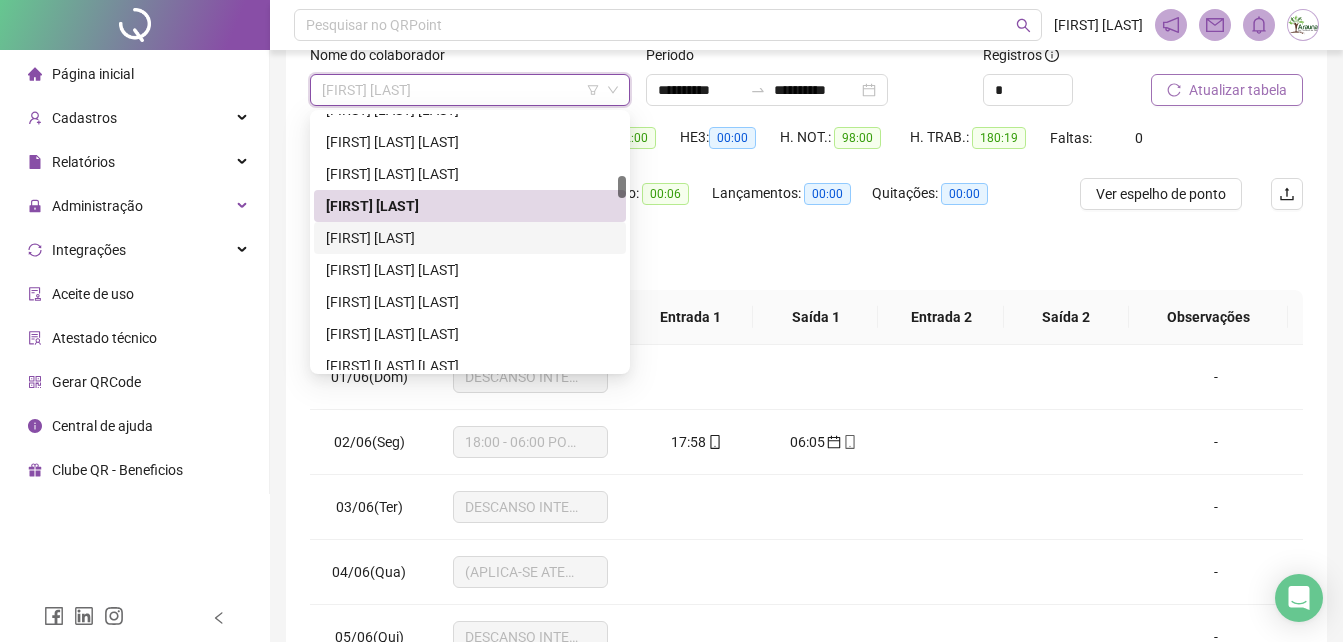 click on "[FIRST] [LAST]" at bounding box center (470, 238) 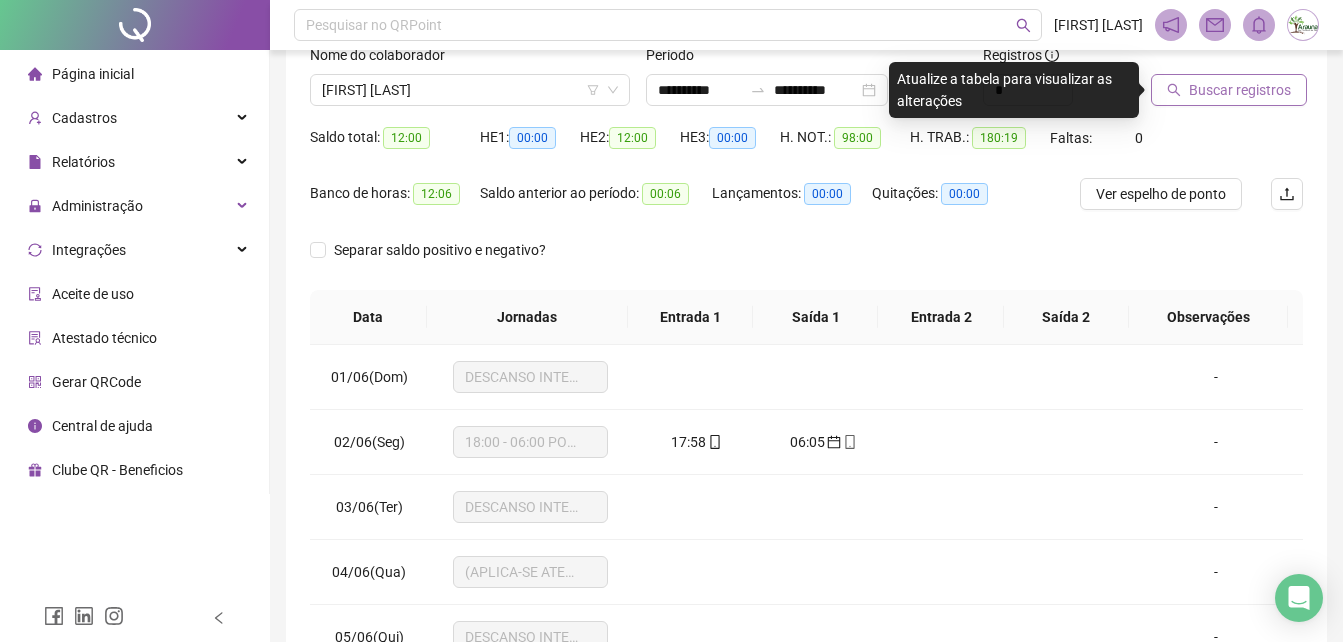click on "Buscar registros" at bounding box center [1240, 90] 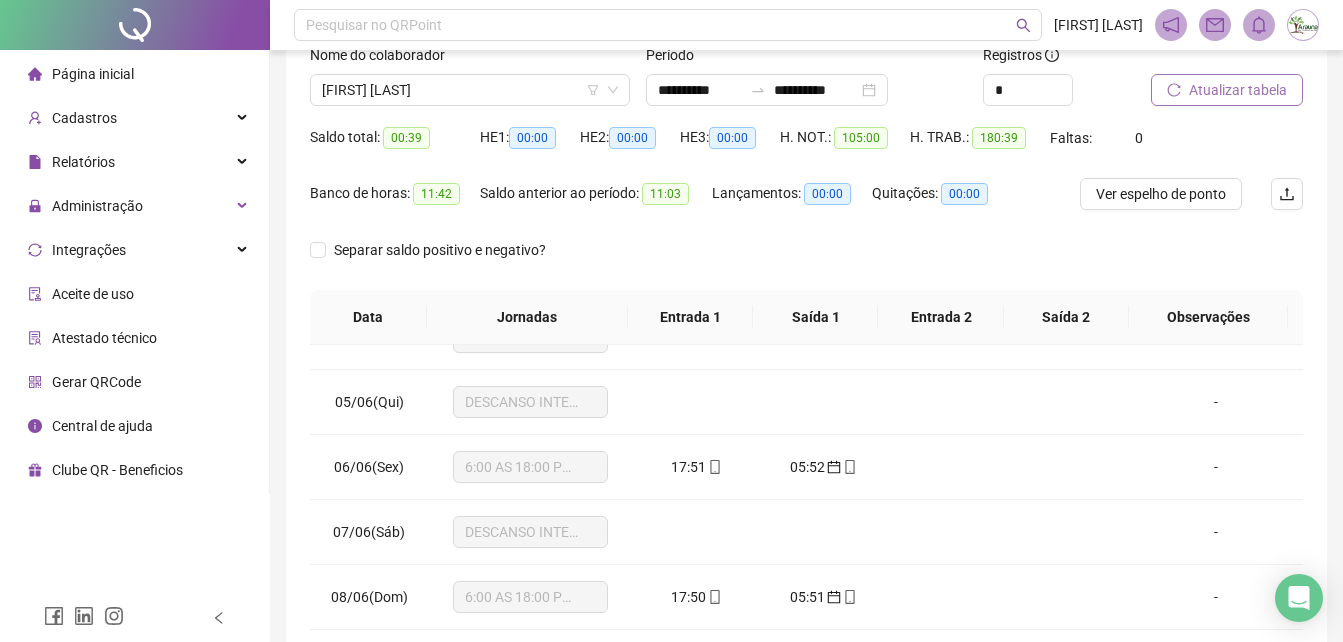 scroll, scrollTop: 0, scrollLeft: 0, axis: both 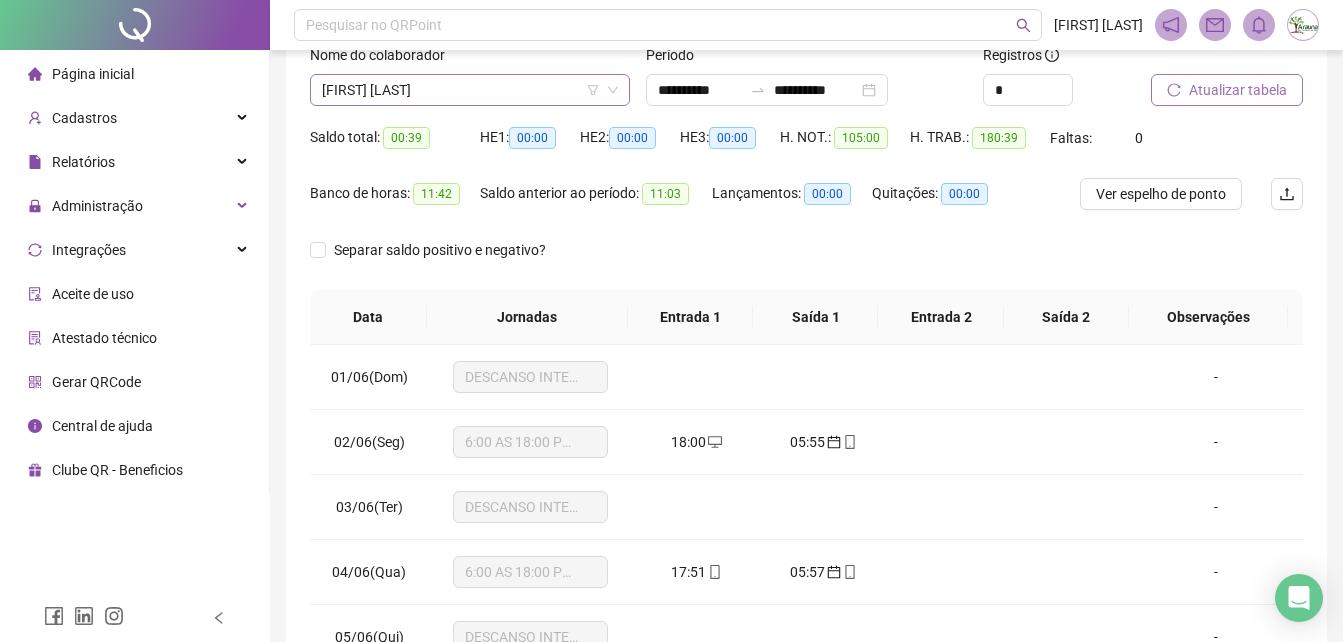 click on "[FIRST] [LAST]" at bounding box center (470, 90) 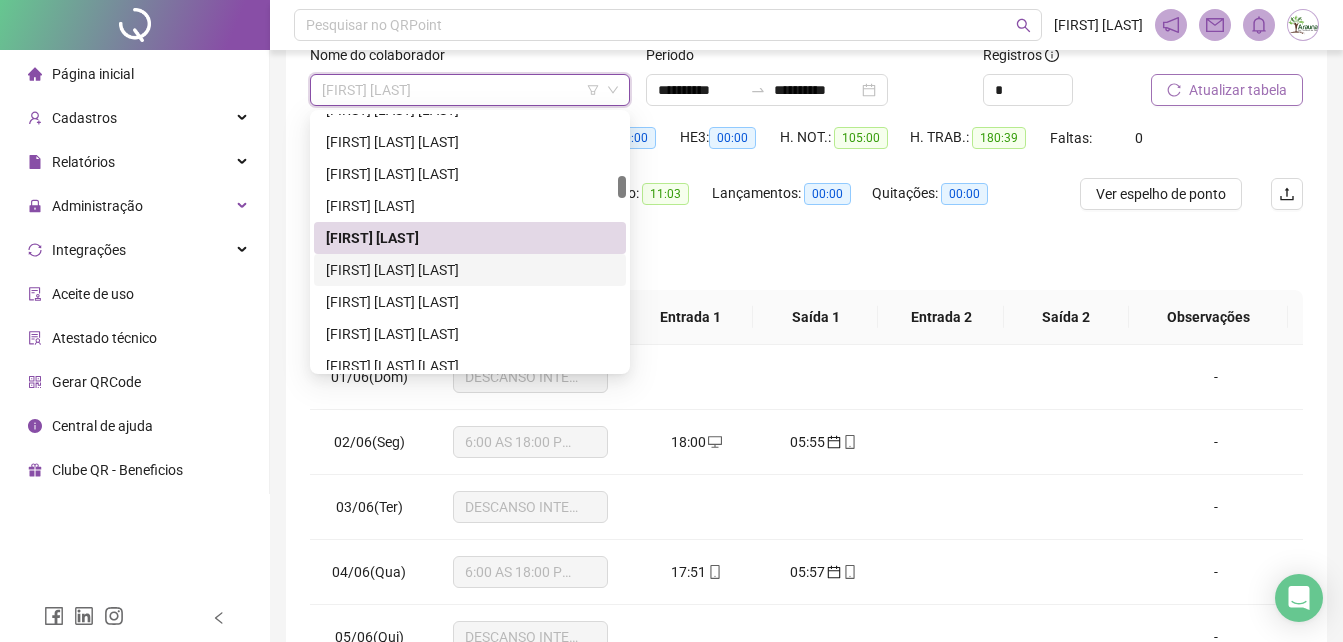 click on "[FIRST] [LAST] [LAST]" at bounding box center [470, 270] 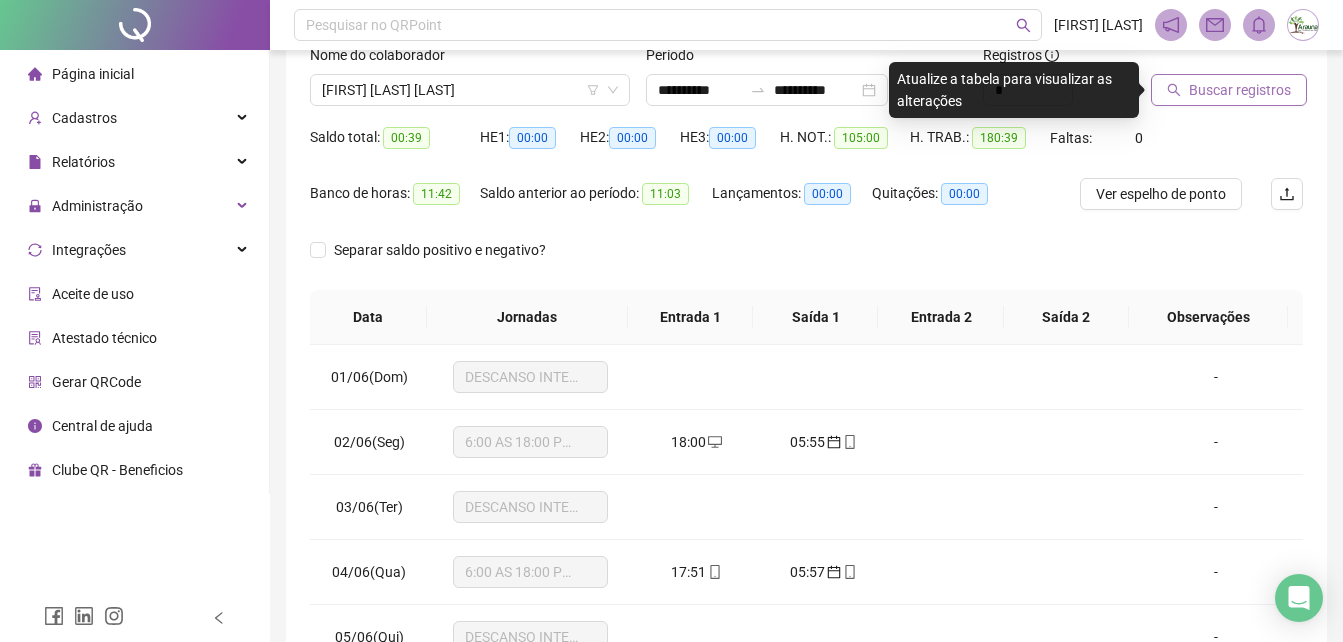 click on "Buscar registros" at bounding box center (1240, 90) 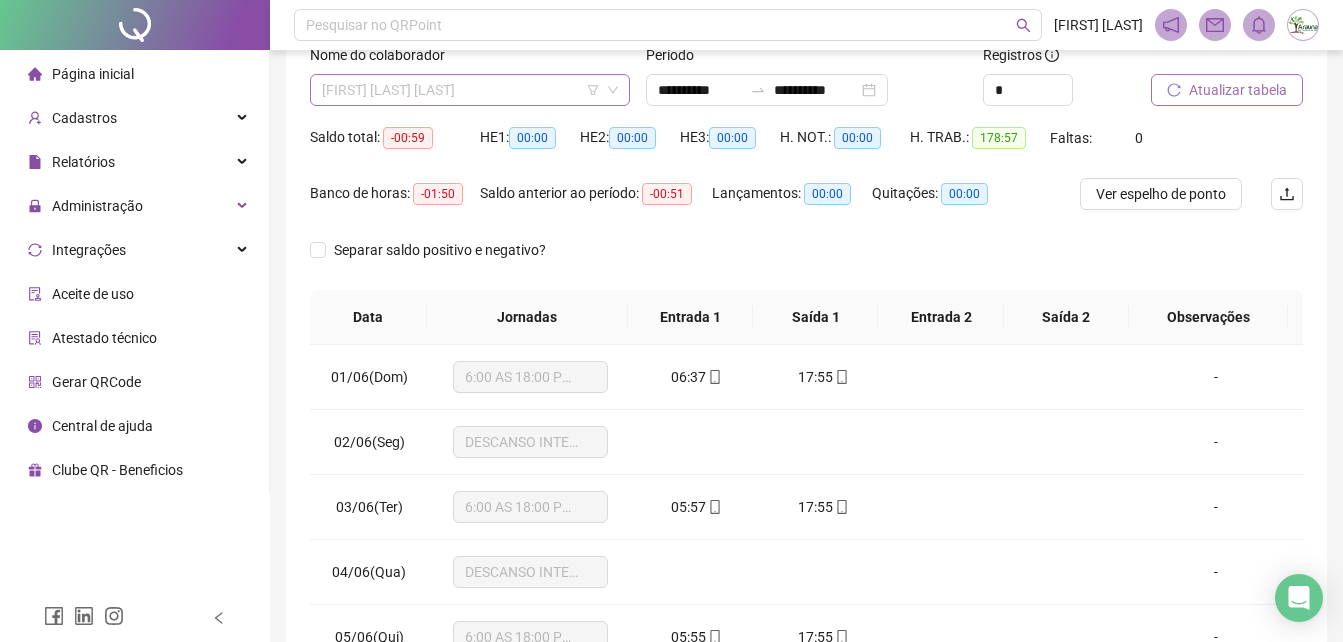 click on "[FIRST] [LAST] [LAST]" at bounding box center [470, 90] 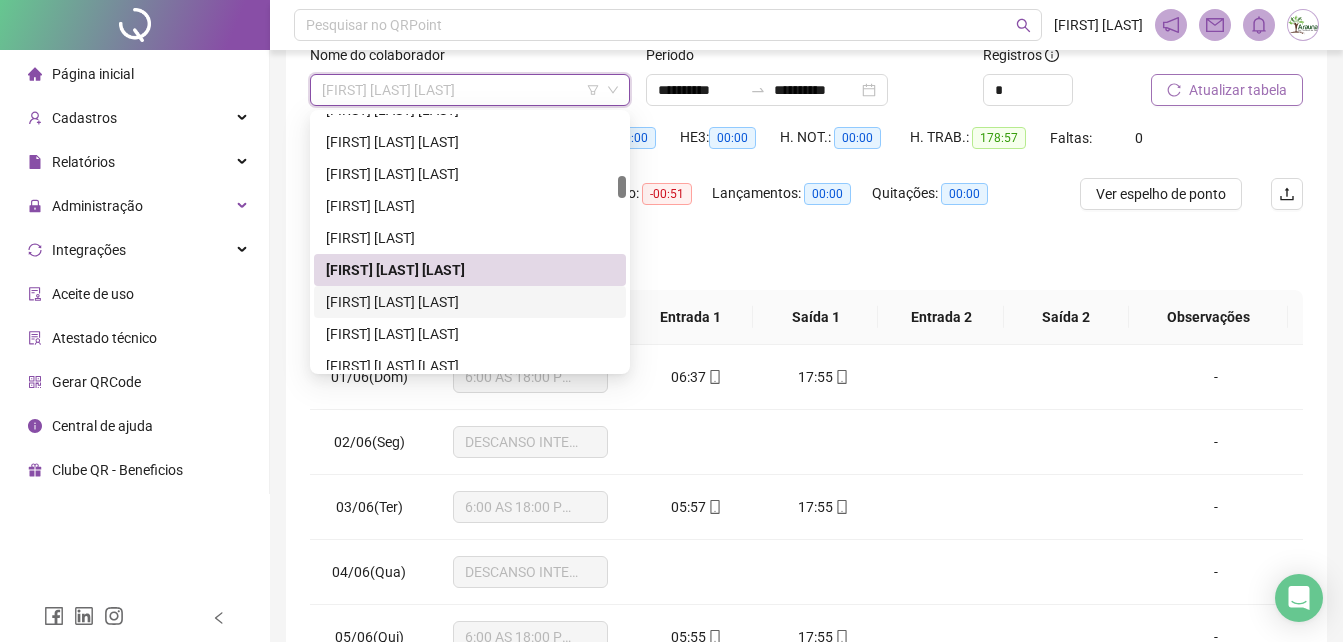 click on "[FIRST] [LAST] [LAST]" at bounding box center [470, 302] 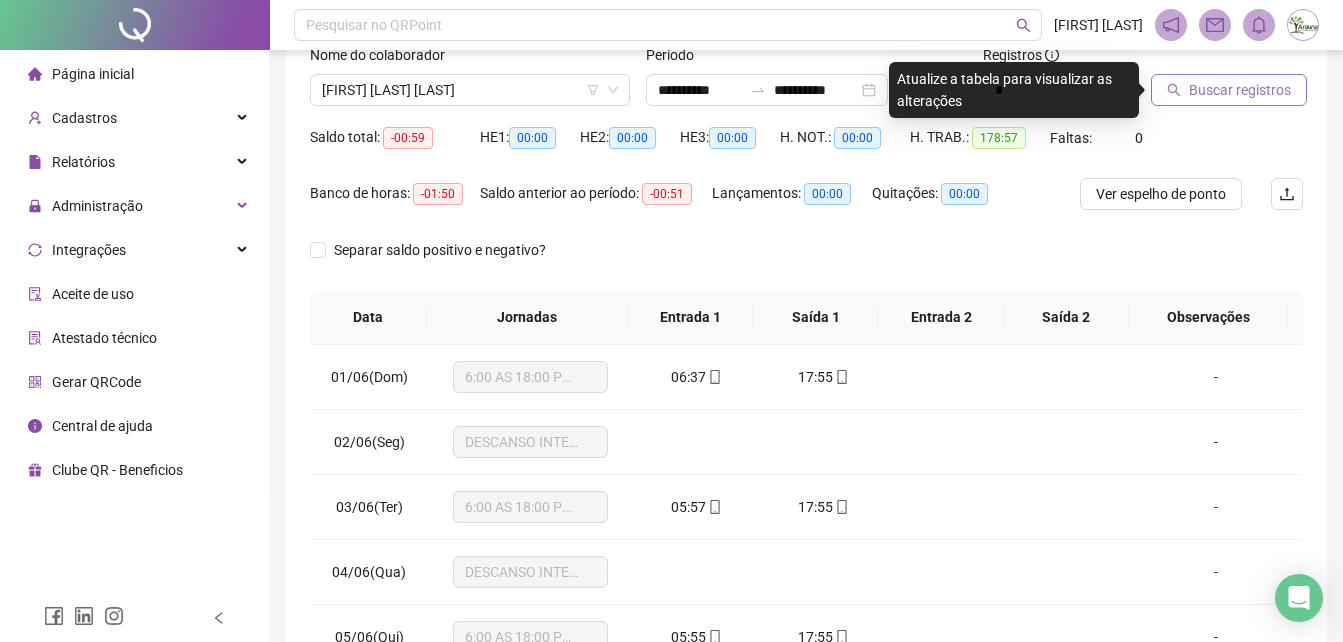 click on "Buscar registros" at bounding box center [1240, 90] 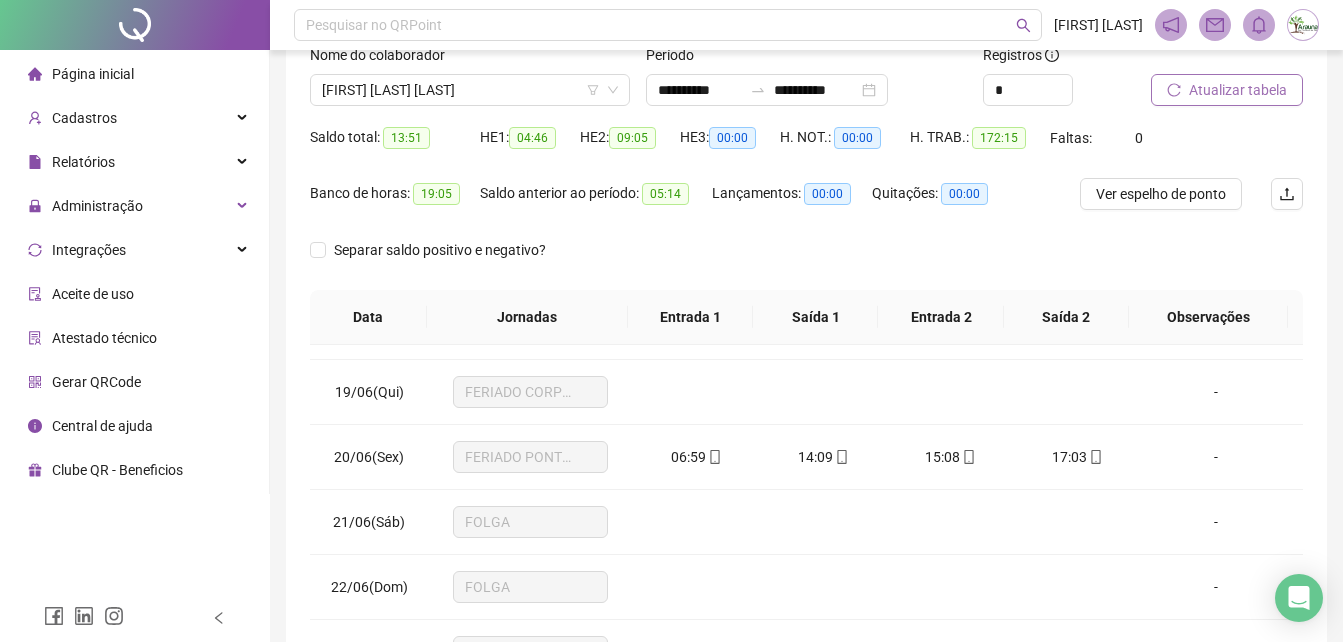 scroll, scrollTop: 1150, scrollLeft: 0, axis: vertical 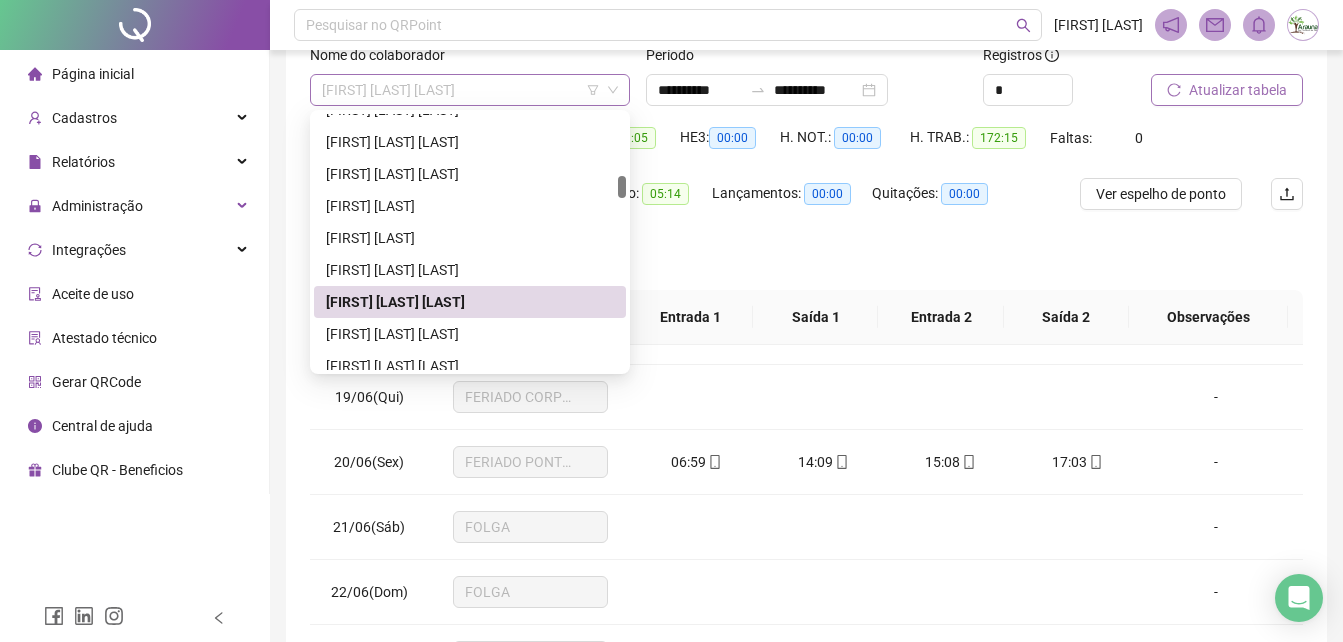 click on "[FIRST] [LAST] [LAST]" at bounding box center (470, 90) 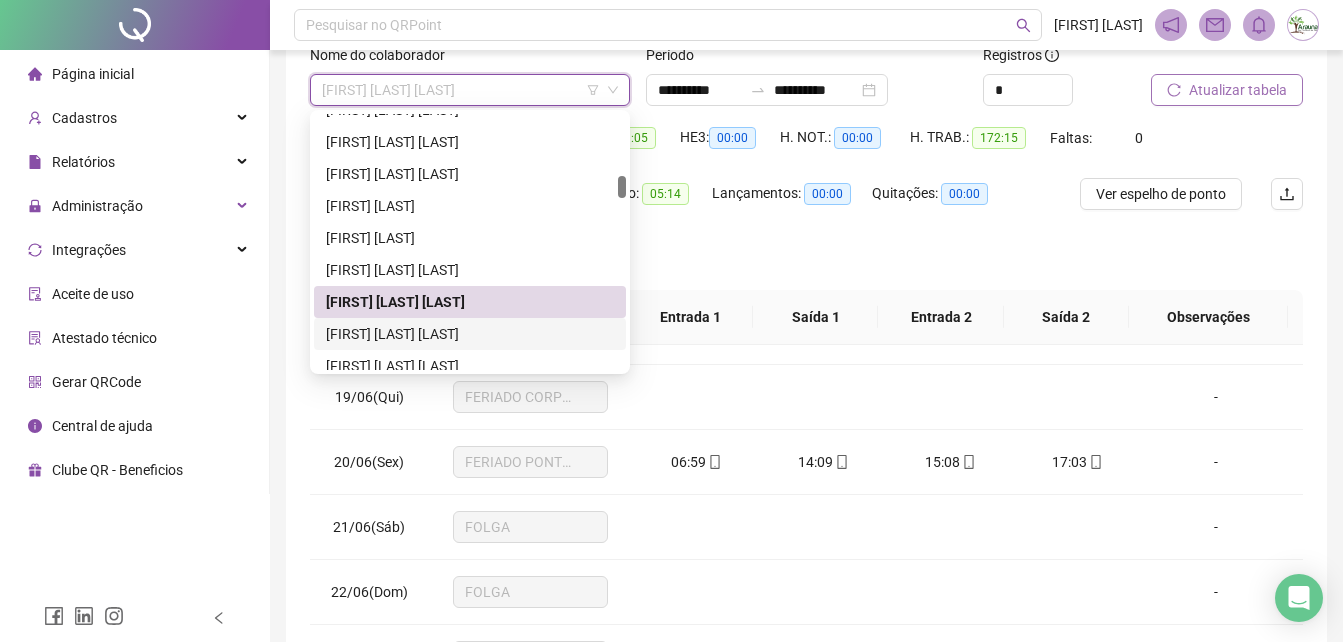 click on "[FIRST] [LAST] [LAST]" at bounding box center [470, 334] 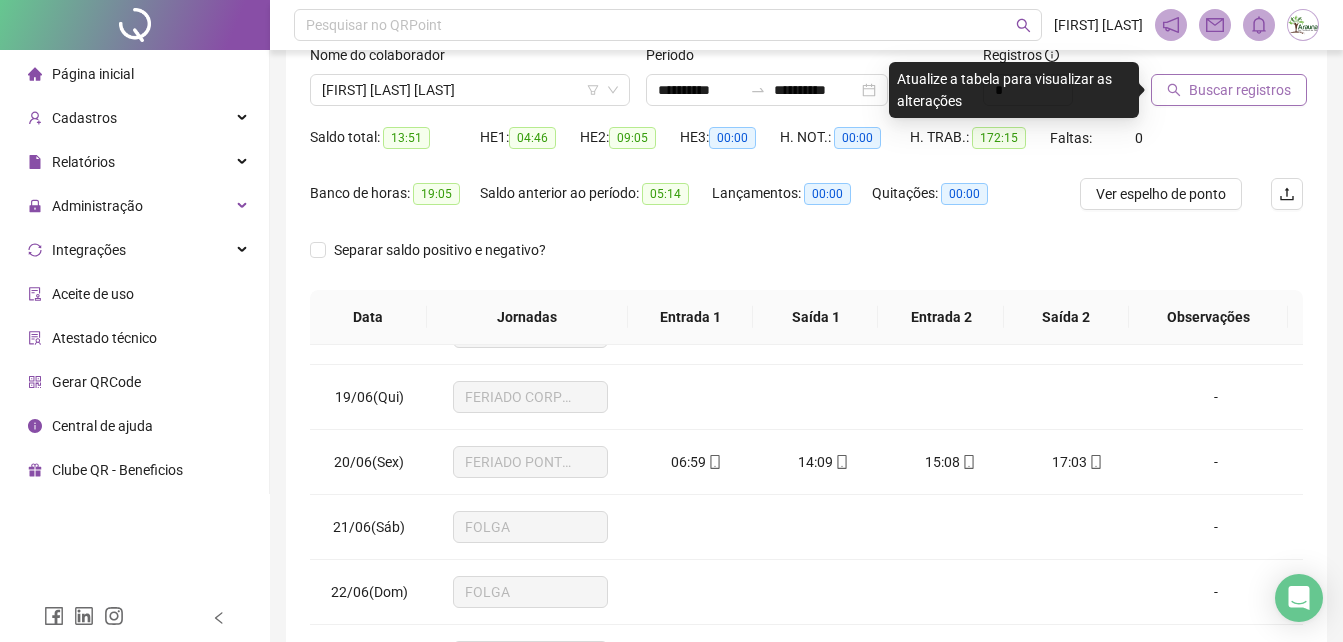 click on "Buscar registros" at bounding box center [1240, 90] 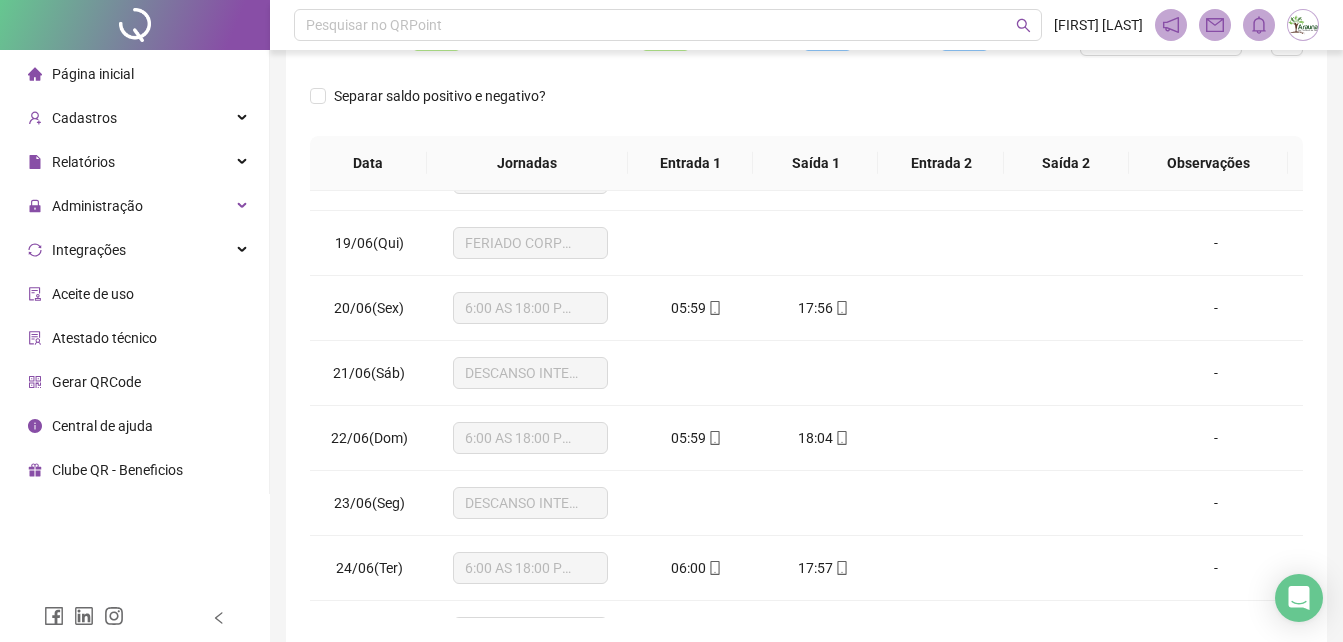scroll, scrollTop: 380, scrollLeft: 0, axis: vertical 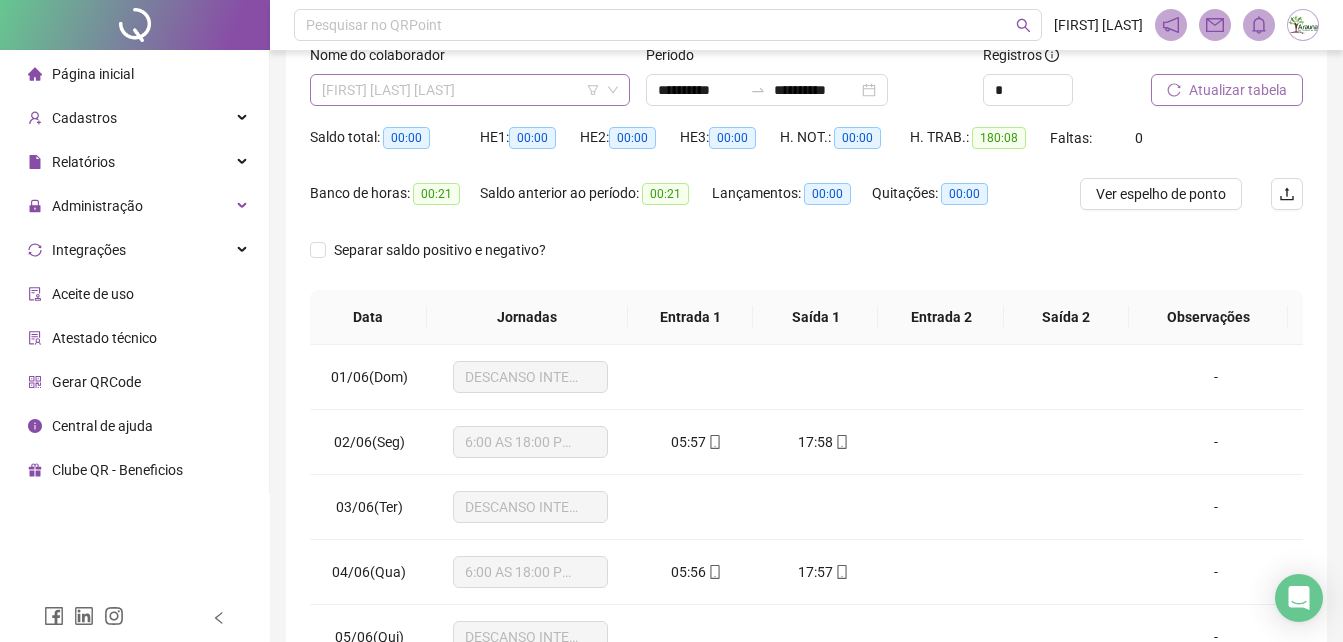 click on "[FIRST] [LAST] [LAST]" at bounding box center [470, 90] 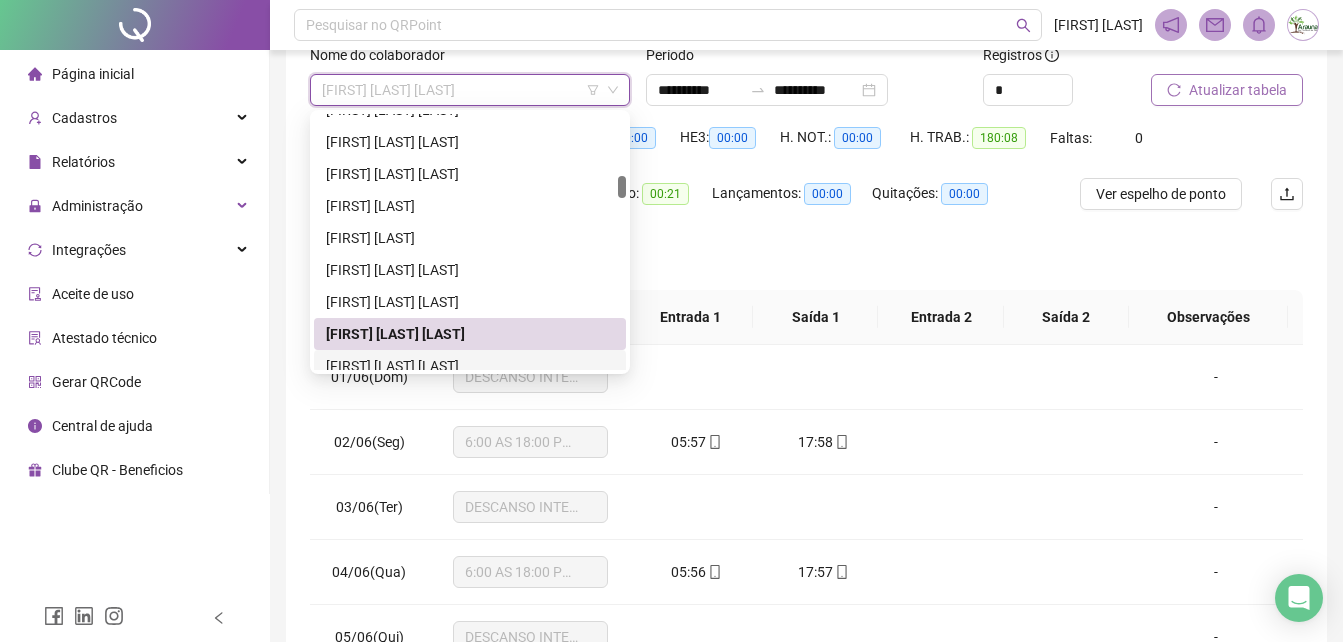click on "[FIRST] [LAST] [LAST]" at bounding box center (470, 366) 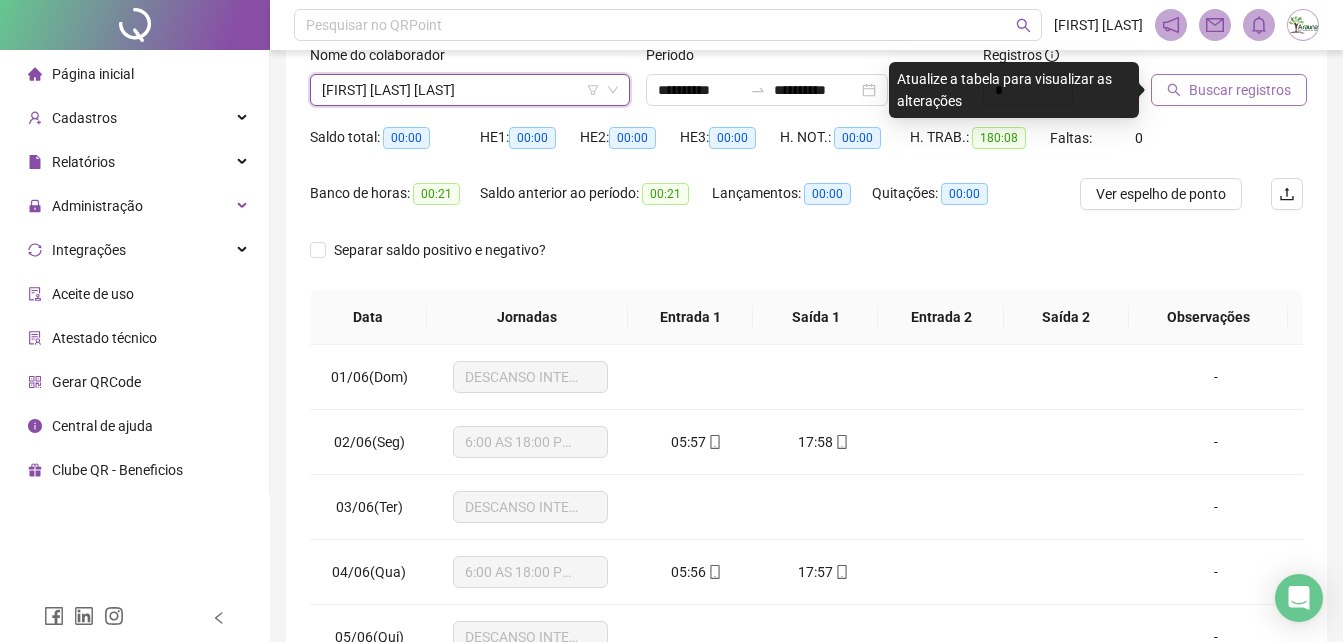 click on "Buscar registros" at bounding box center (1240, 90) 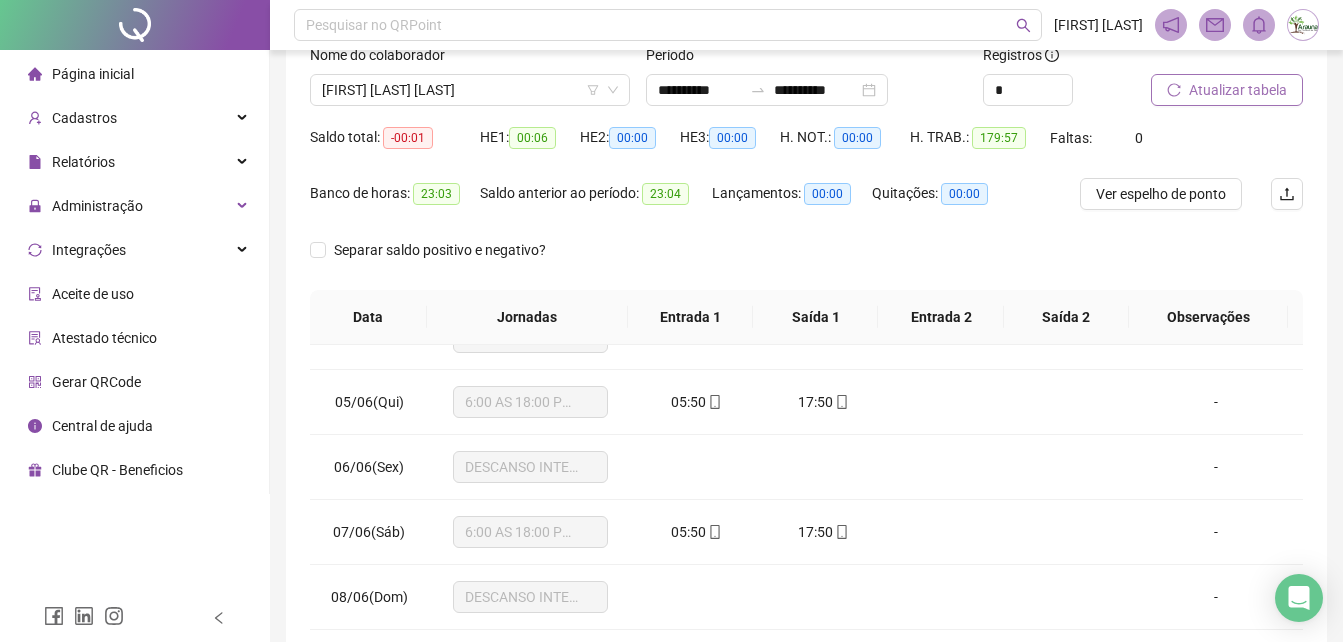 scroll, scrollTop: 1523, scrollLeft: 0, axis: vertical 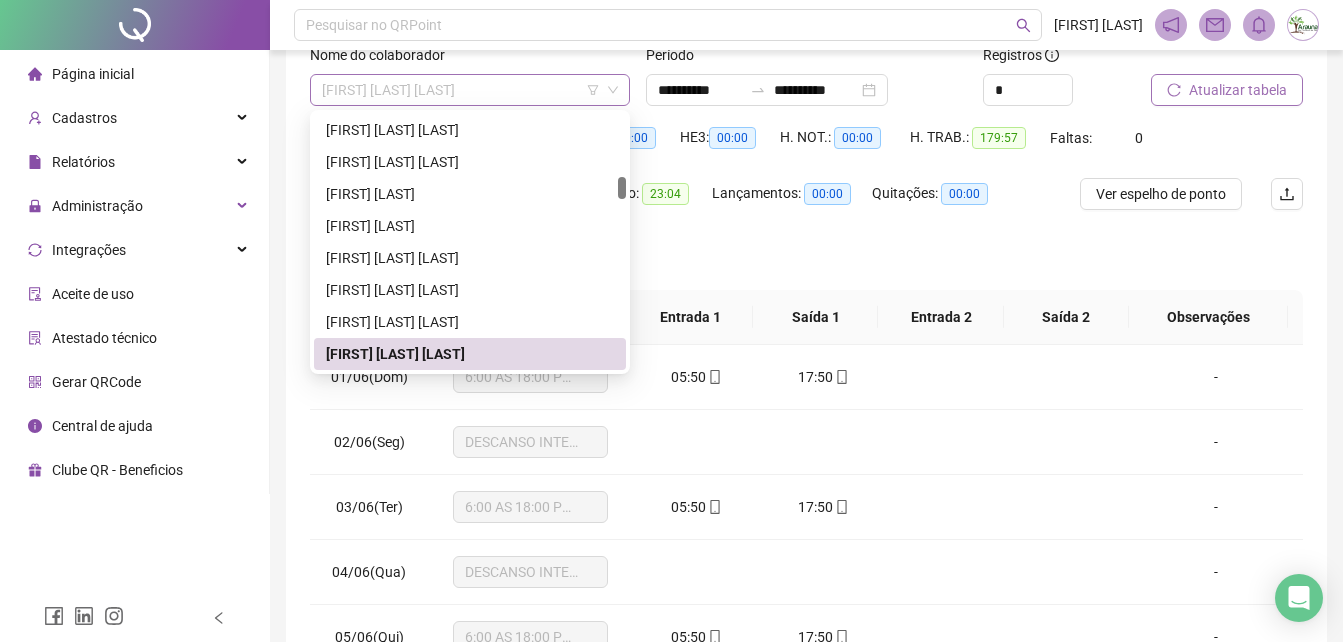click on "[FIRST] [LAST] [LAST]" at bounding box center (470, 90) 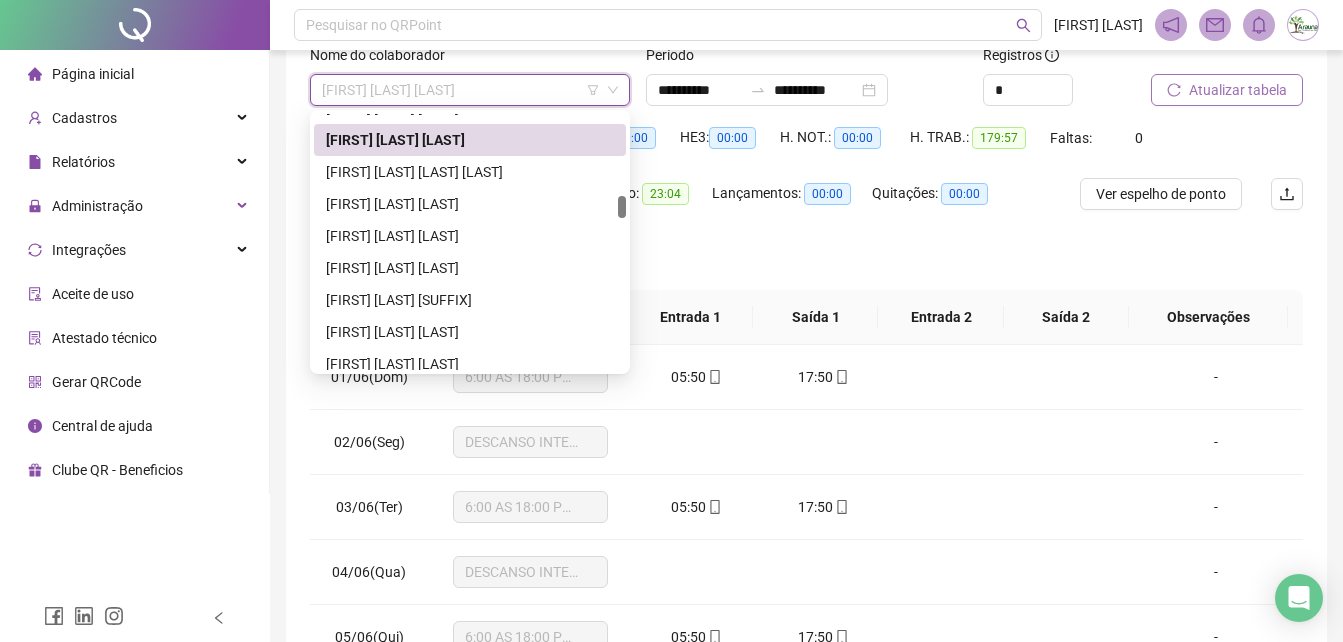 scroll, scrollTop: 929, scrollLeft: 0, axis: vertical 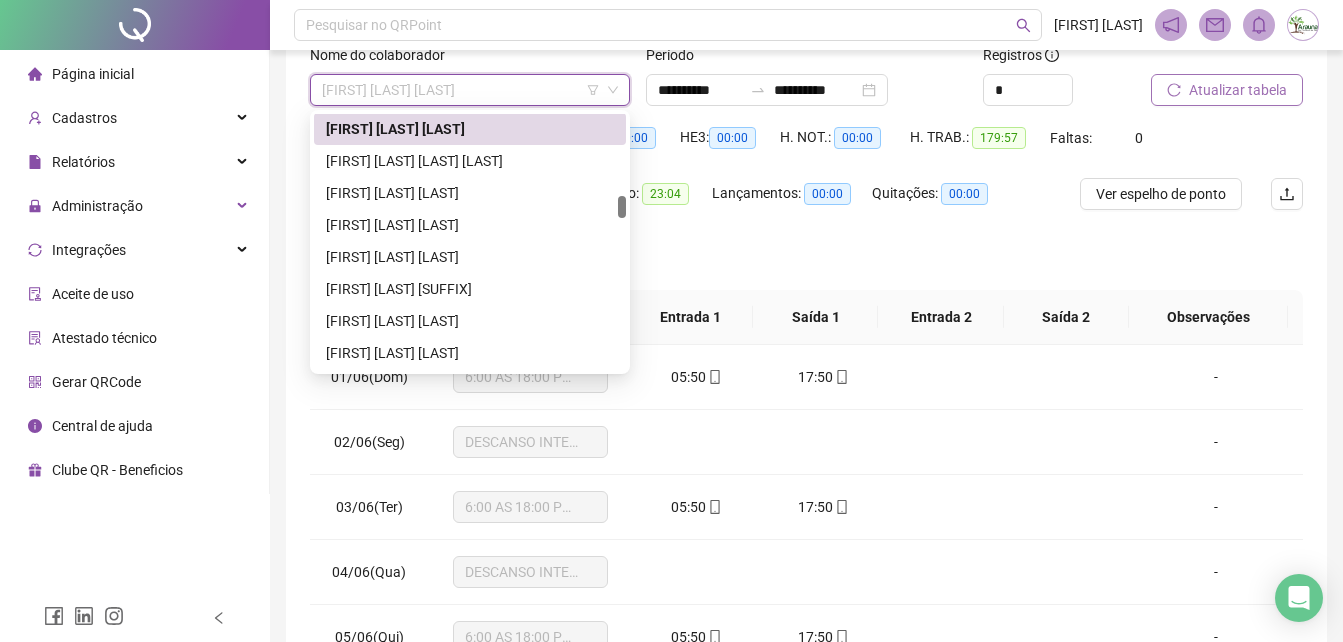 drag, startPoint x: 623, startPoint y: 191, endPoint x: 625, endPoint y: 211, distance: 20.09975 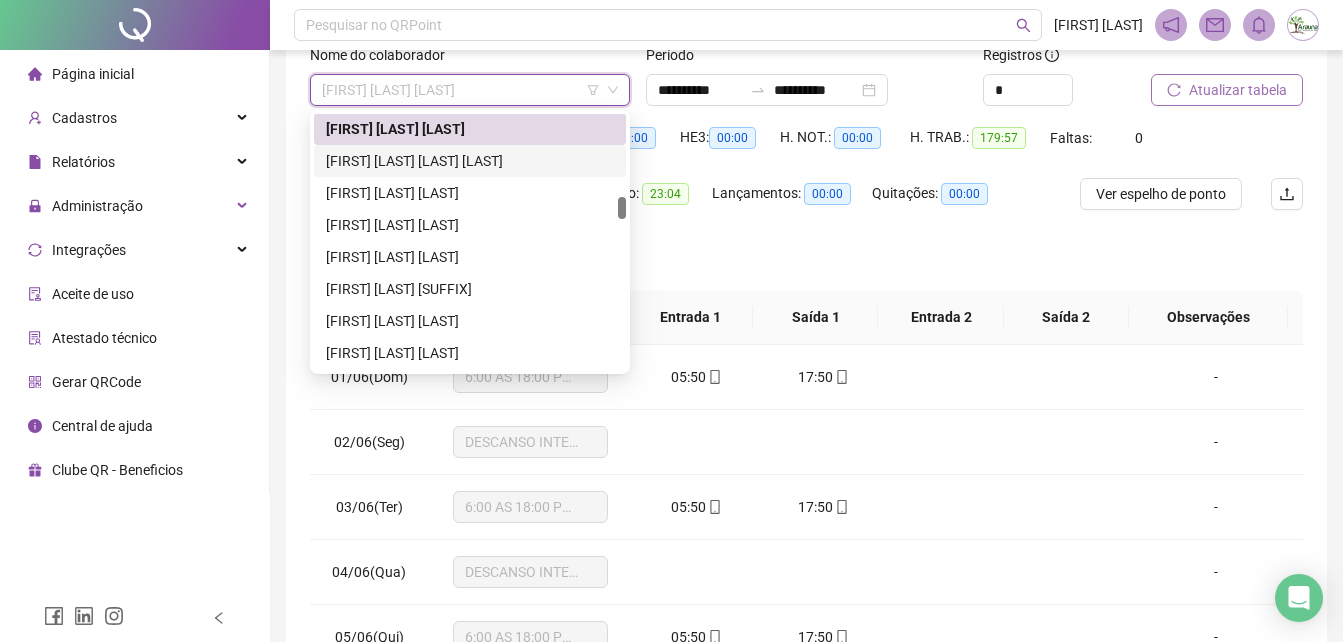 click on "[FIRST] [LAST] [LAST] [LAST]" at bounding box center [470, 161] 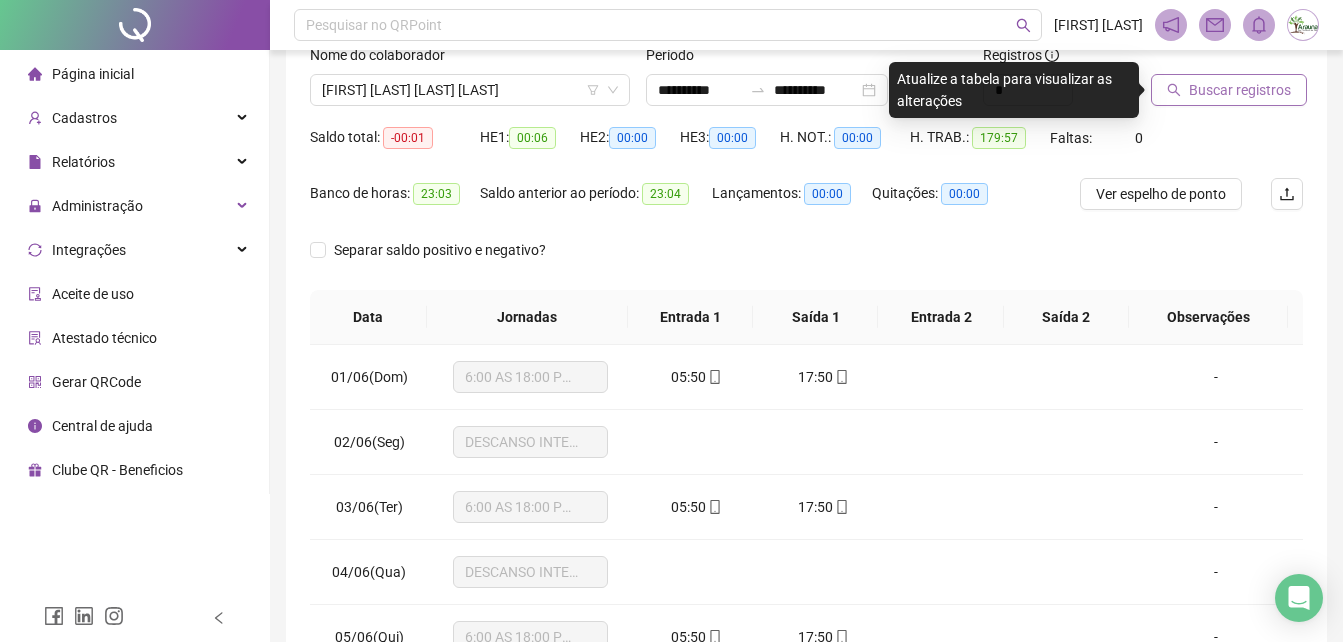click on "Buscar registros" at bounding box center [1240, 90] 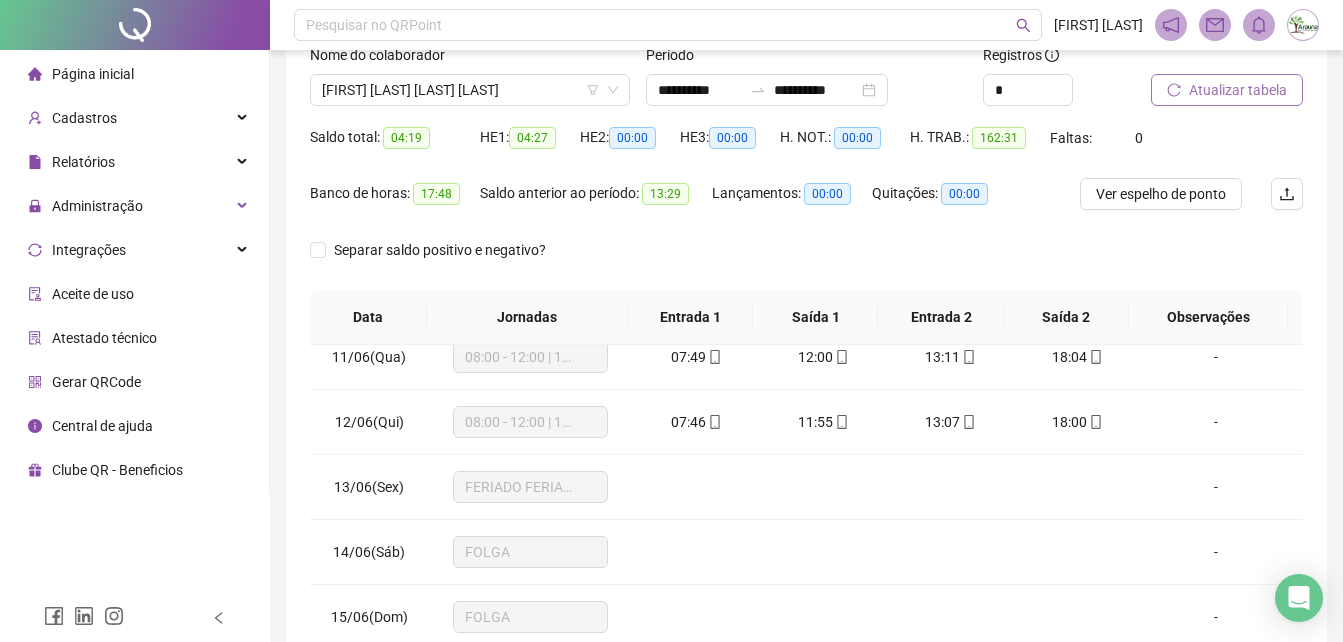 scroll, scrollTop: 675, scrollLeft: 0, axis: vertical 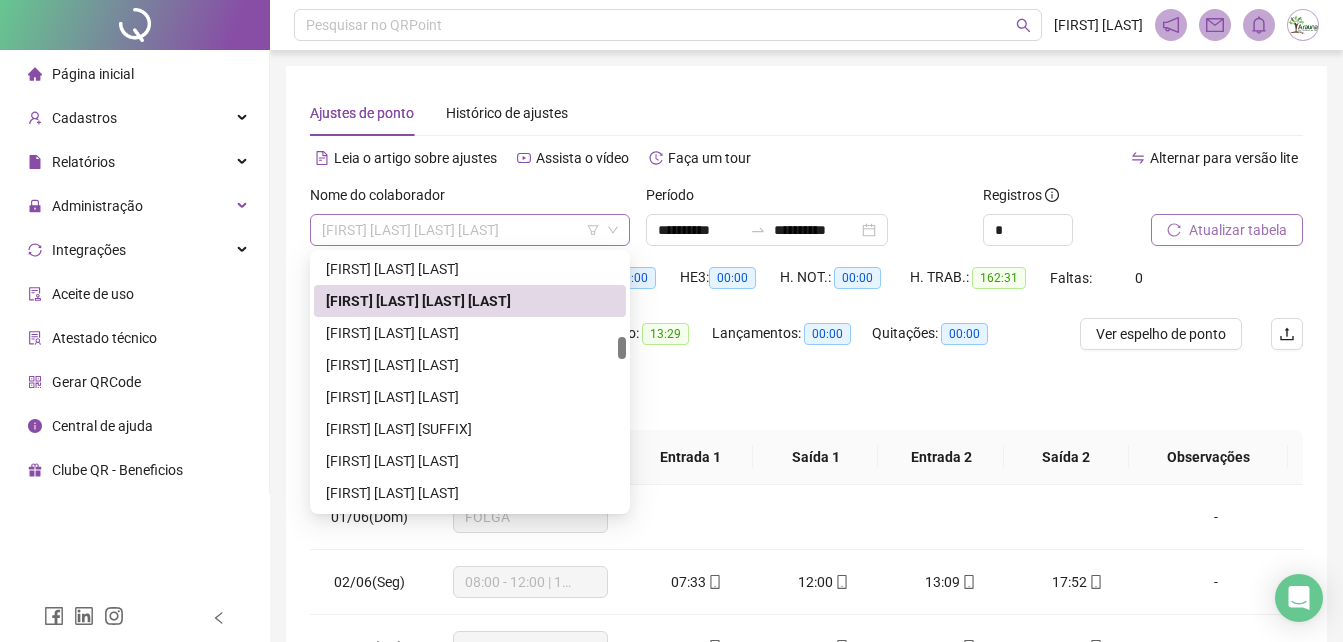 click on "[FIRST] [LAST] [LAST] [LAST]" at bounding box center [470, 230] 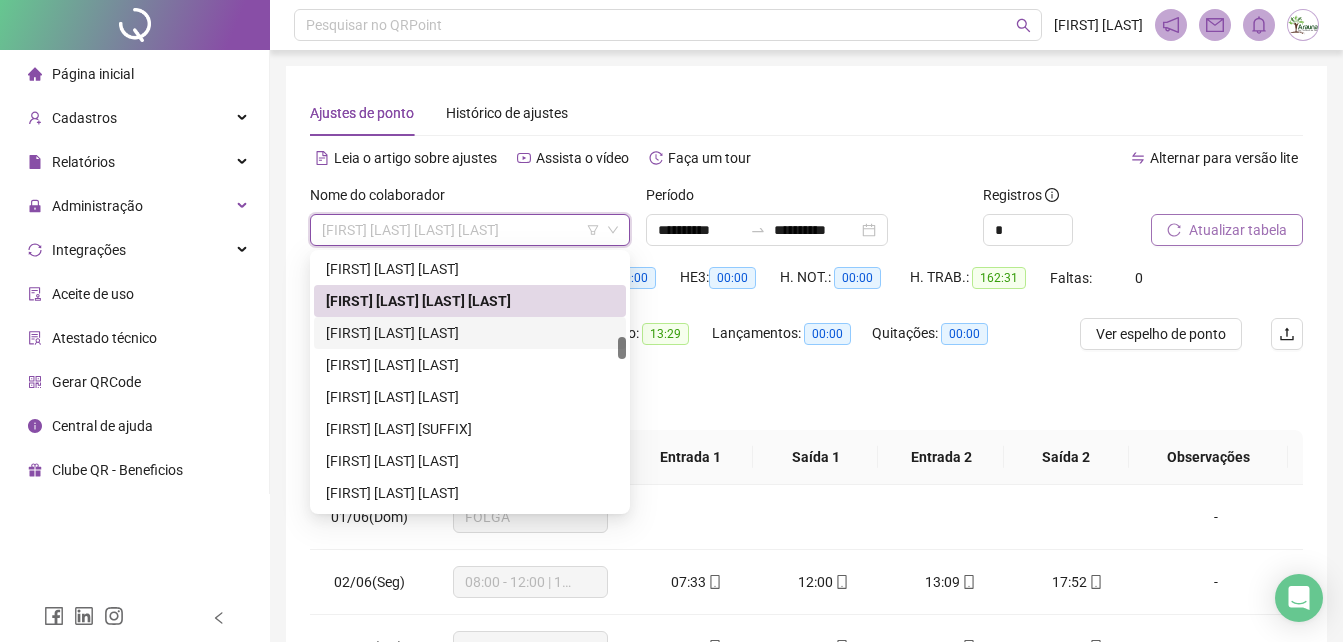 click on "[FIRST] [LAST] [LAST]" at bounding box center (470, 333) 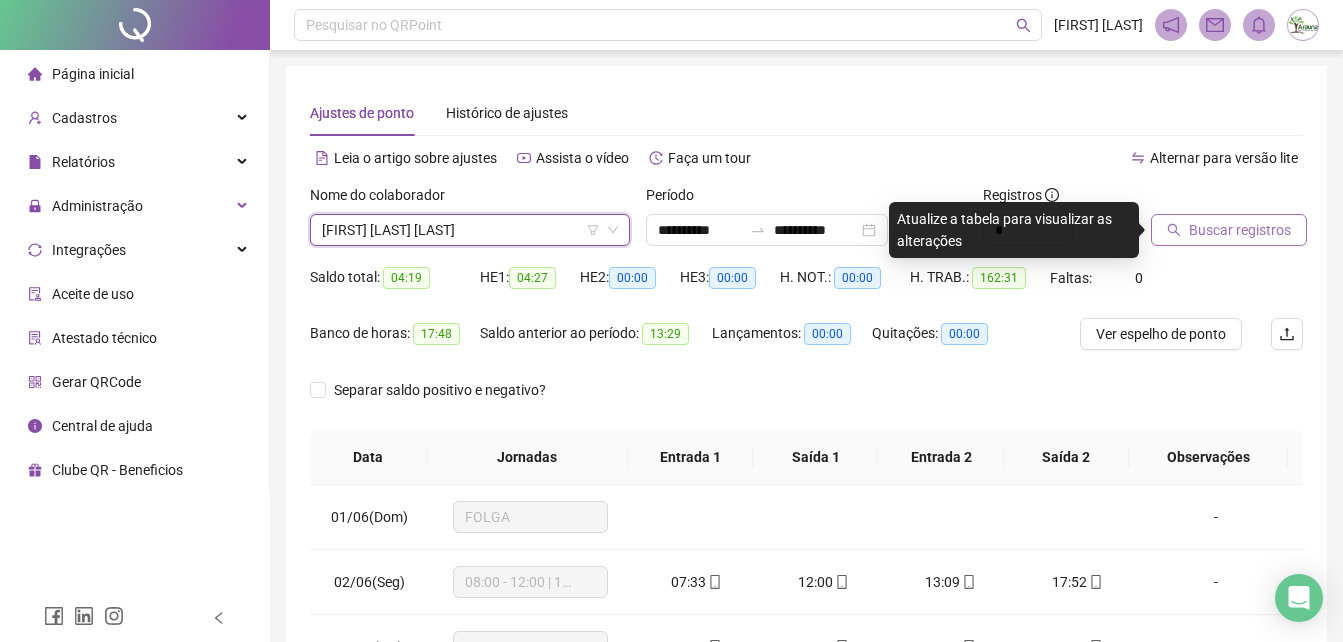 click on "Buscar registros" at bounding box center (1240, 230) 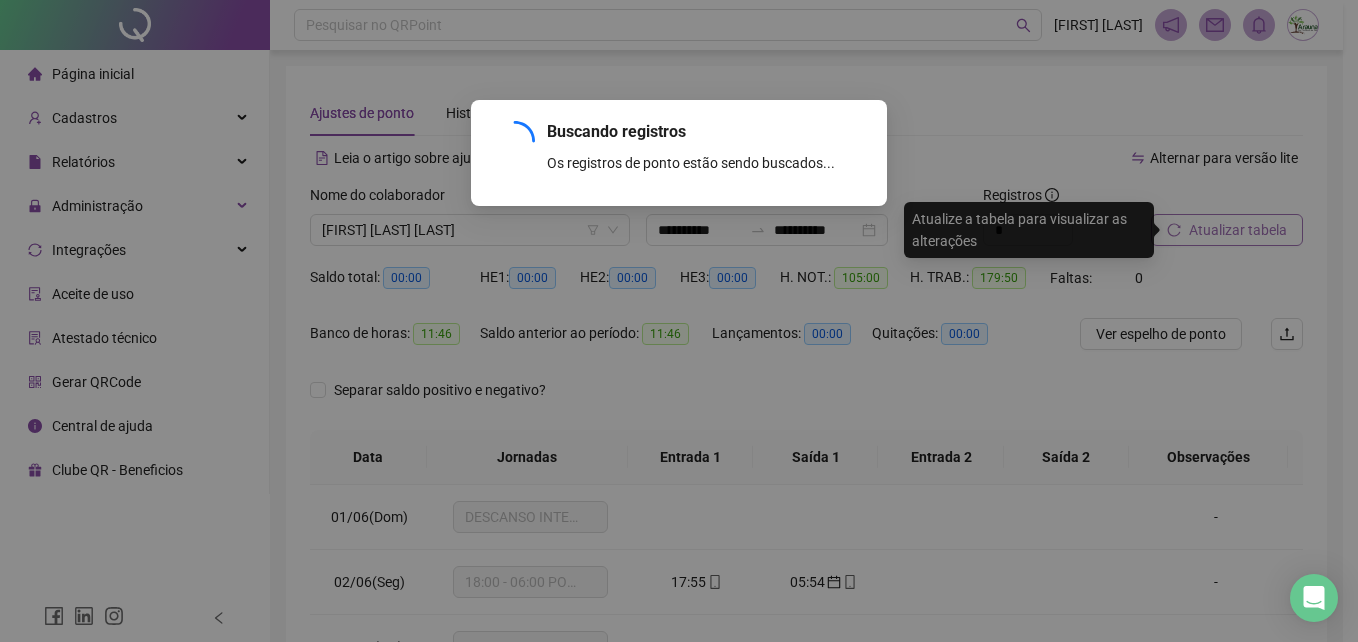 click on "Buscando registros Os registros de ponto estão sendo buscados... OK" at bounding box center (679, 321) 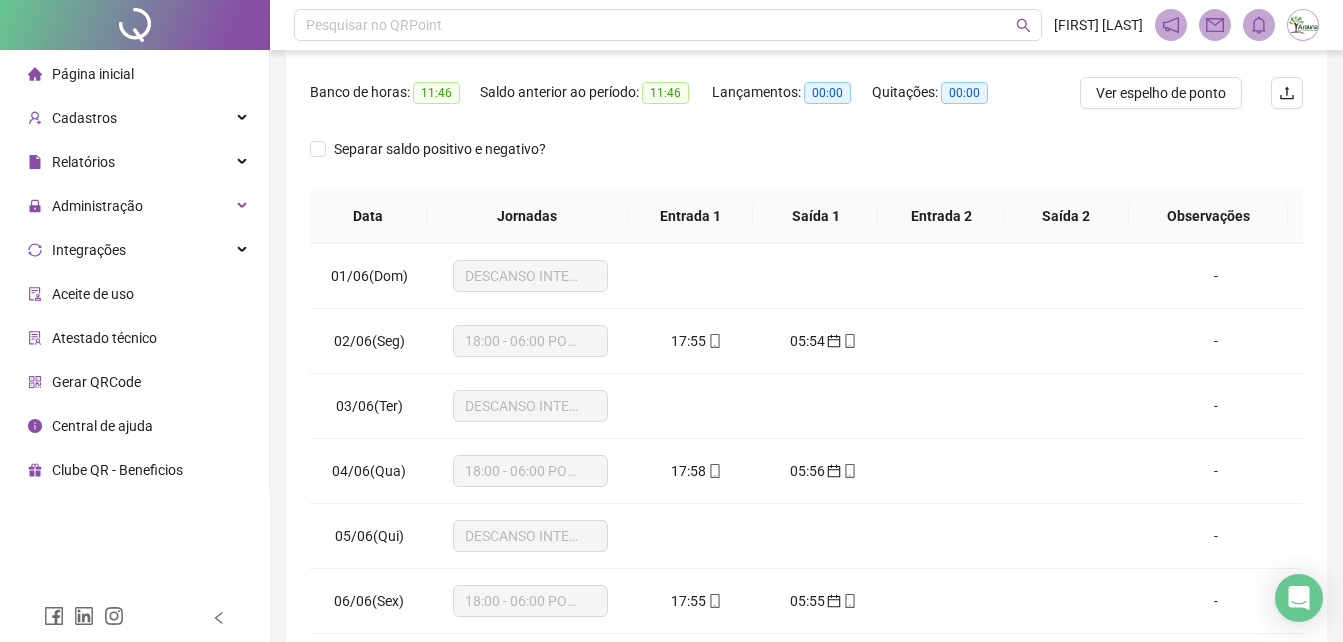 scroll, scrollTop: 253, scrollLeft: 0, axis: vertical 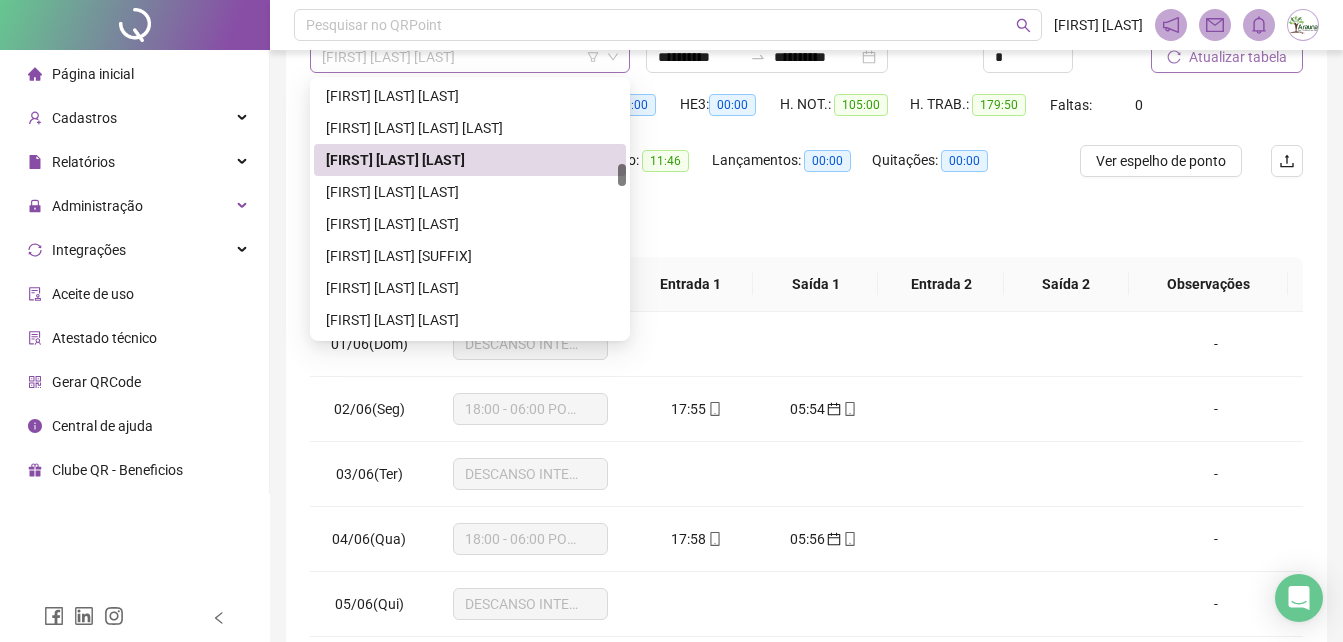 click on "[FIRST] [LAST] [LAST]" at bounding box center (470, 57) 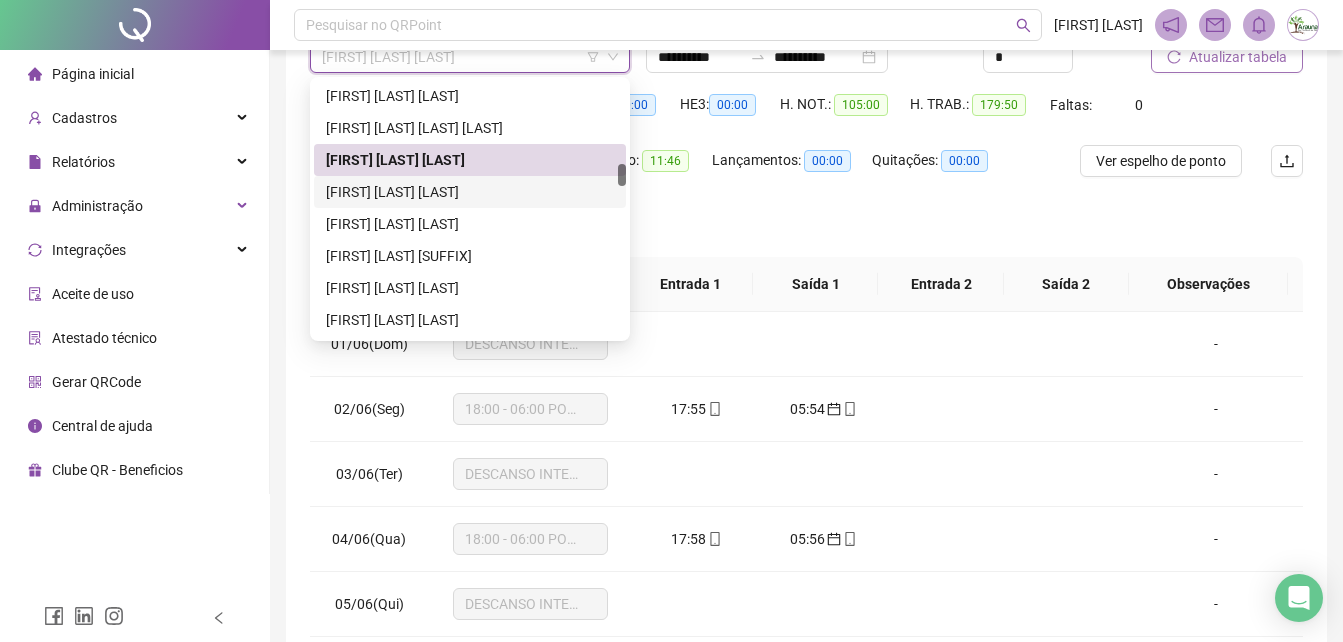 click on "[FIRST] [LAST] [LAST]" at bounding box center [470, 192] 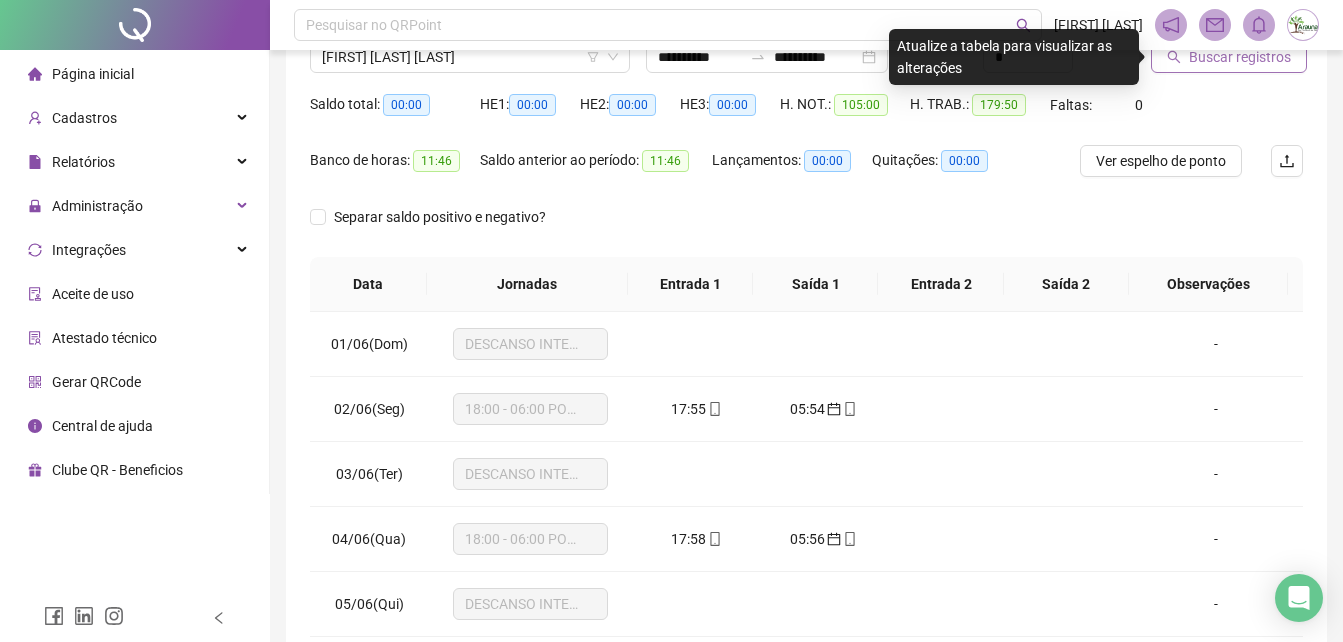 click on "Buscar registros" at bounding box center [1240, 57] 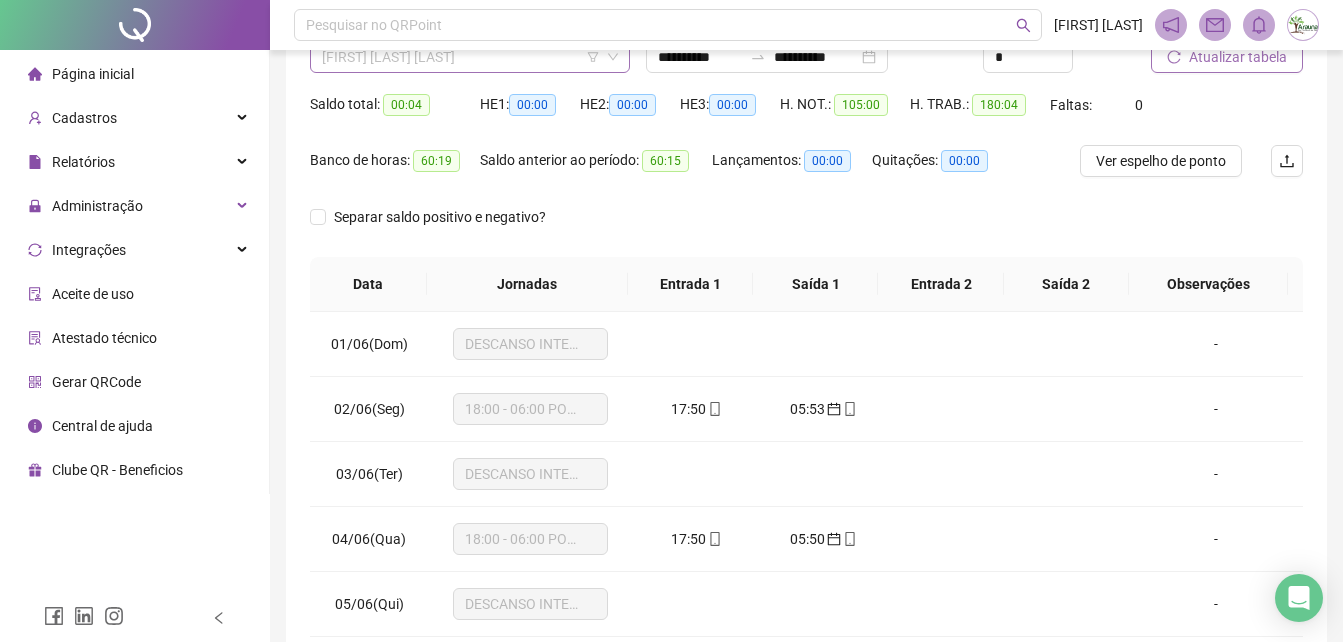 click on "[FIRST] [LAST] [LAST]" at bounding box center (470, 57) 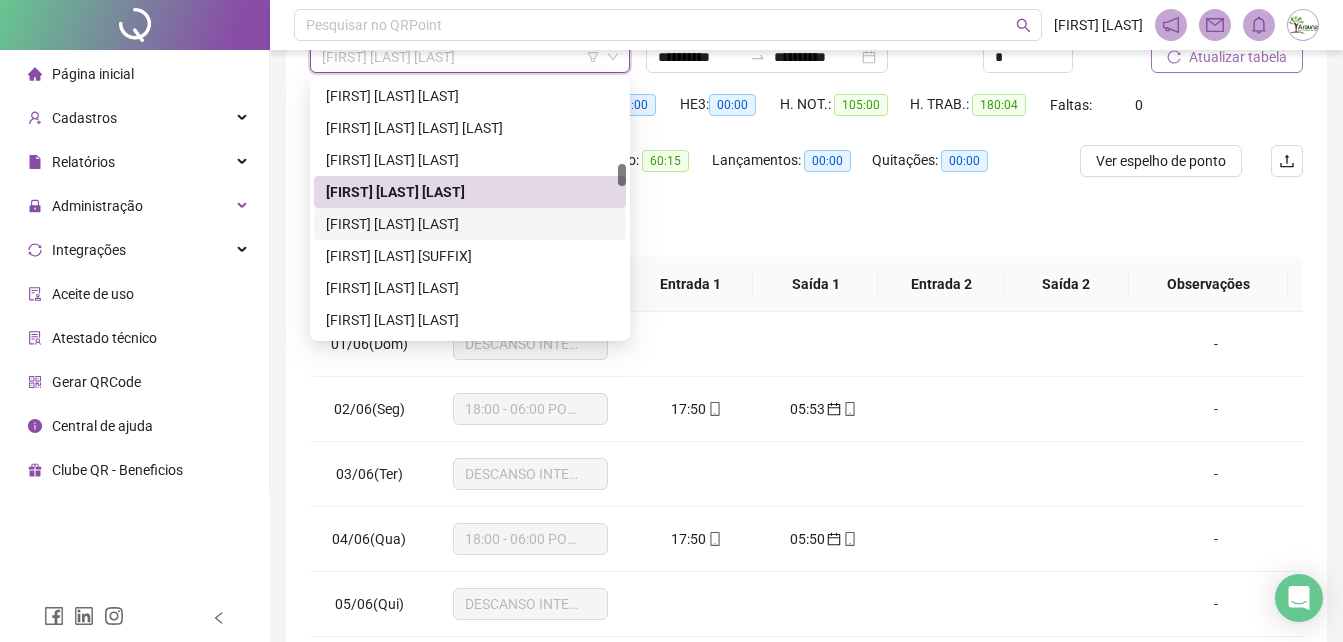 click on "[FIRST] [LAST] [LAST]" at bounding box center [470, 224] 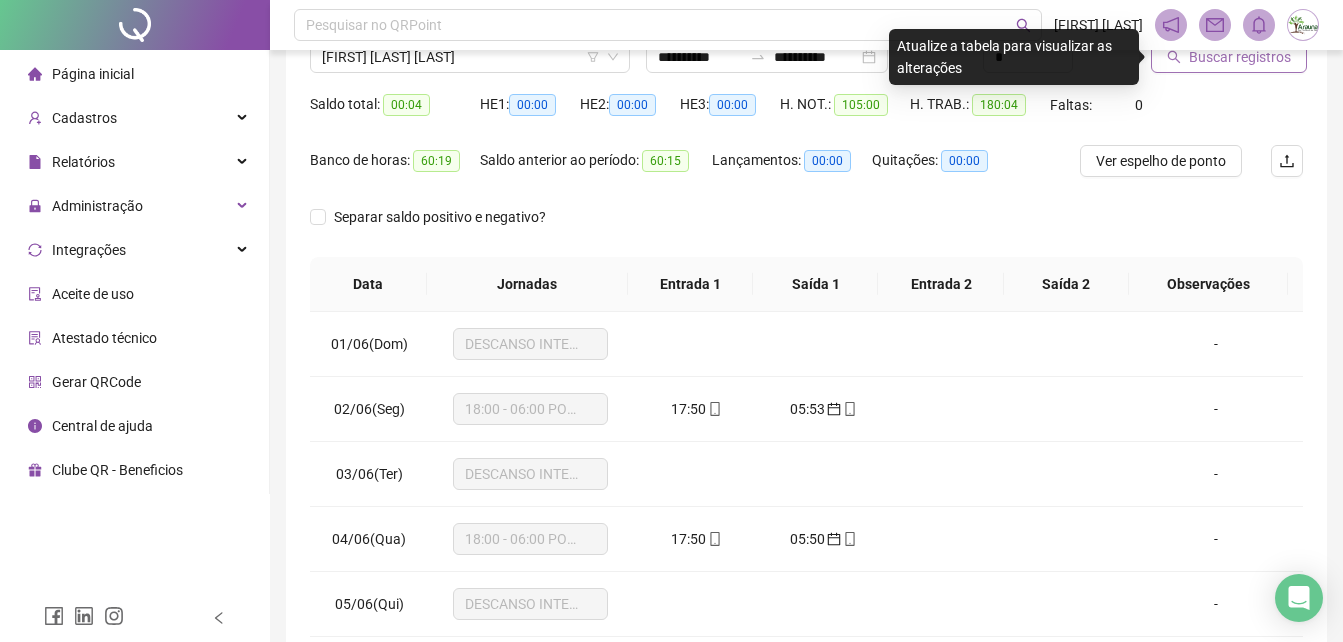 click on "Buscar registros" at bounding box center [1240, 57] 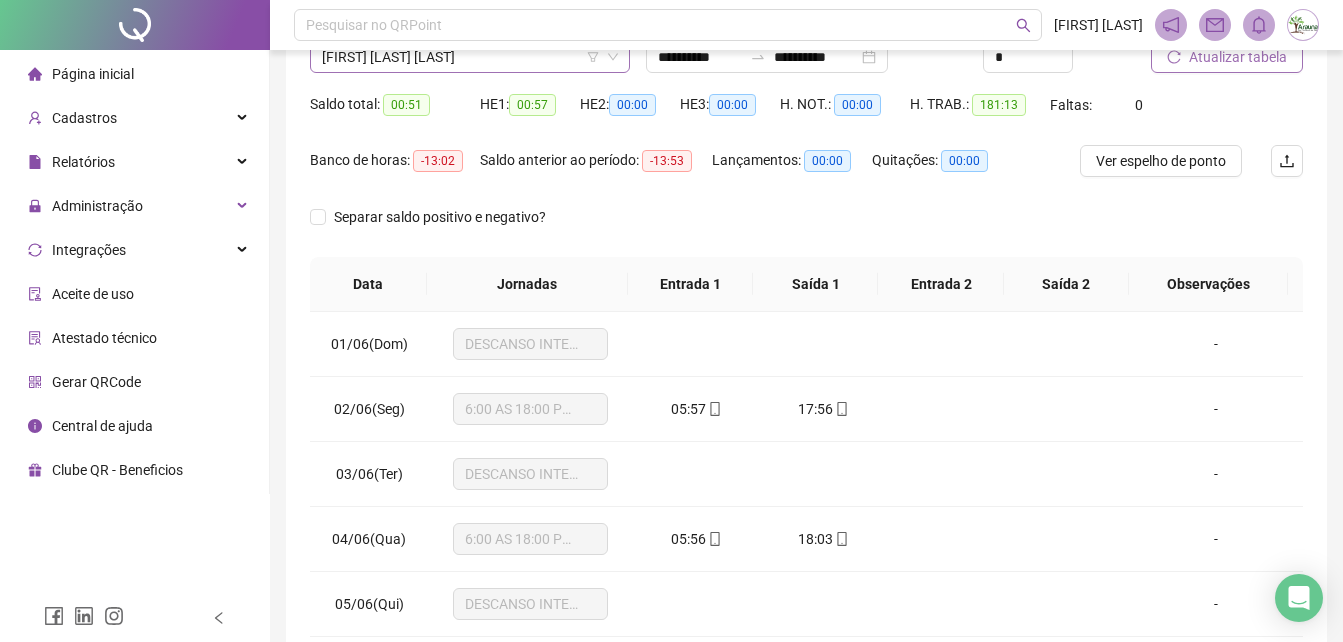 click on "[FIRST] [LAST] [LAST]" at bounding box center (470, 57) 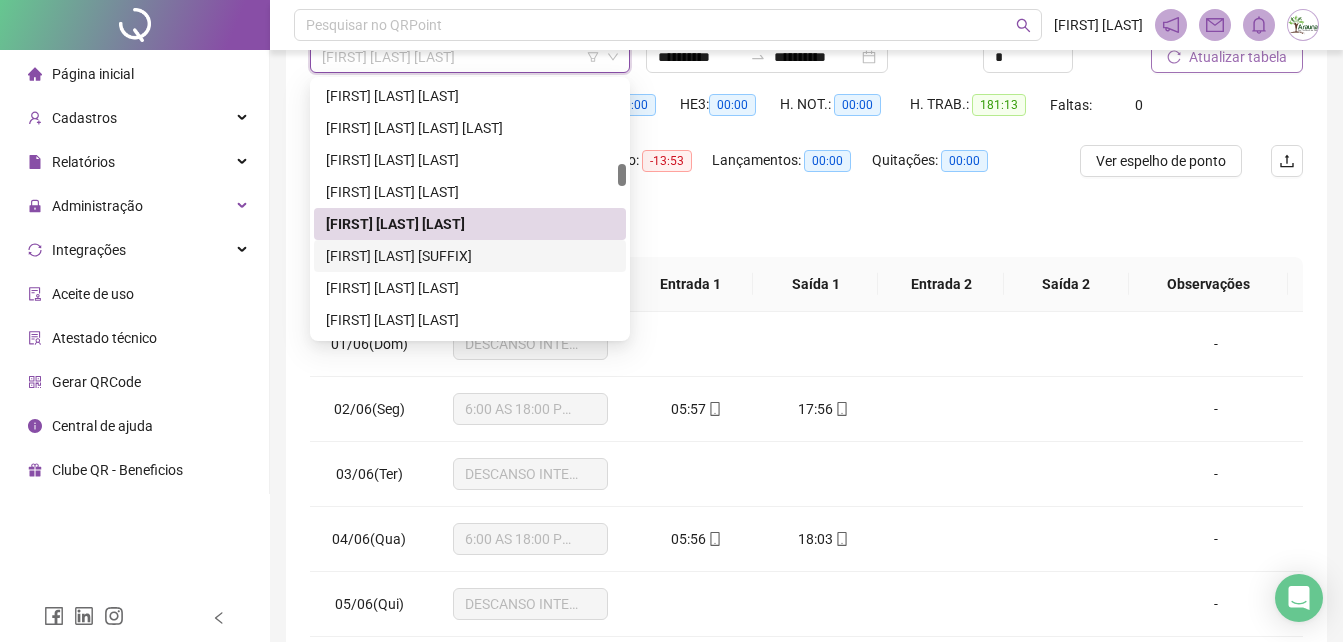click on "[FIRST] [LAST] [SUFFIX]" at bounding box center [470, 256] 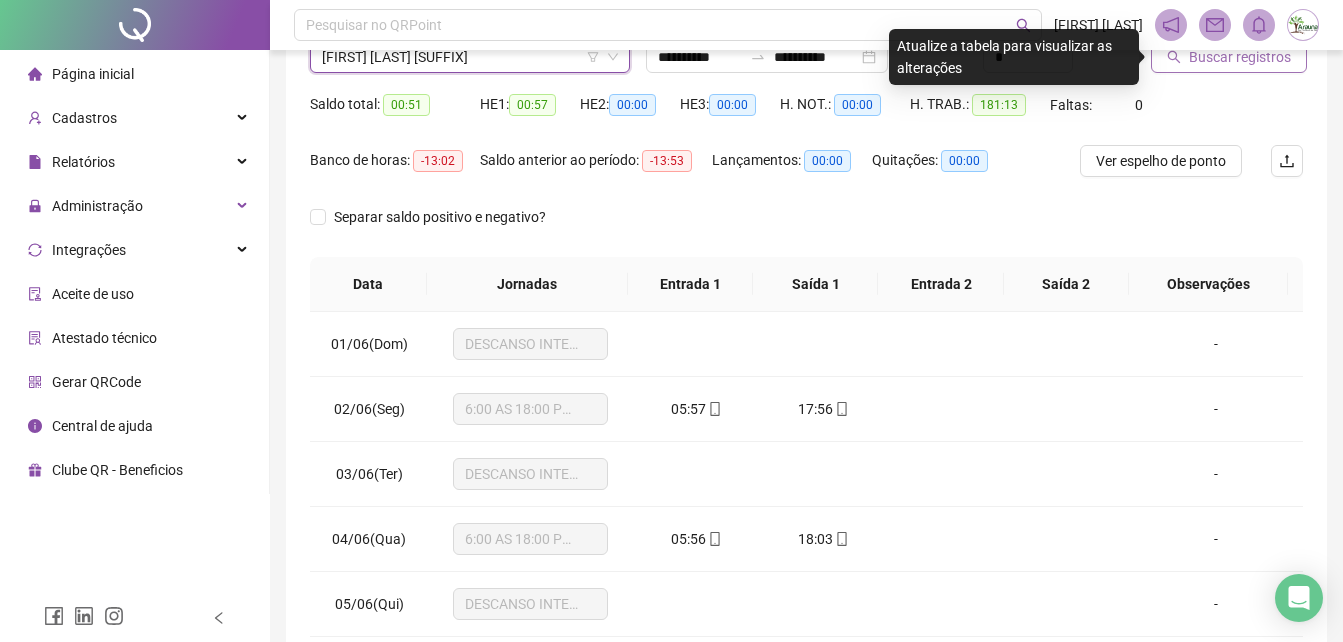 click on "Buscar registros" at bounding box center [1240, 57] 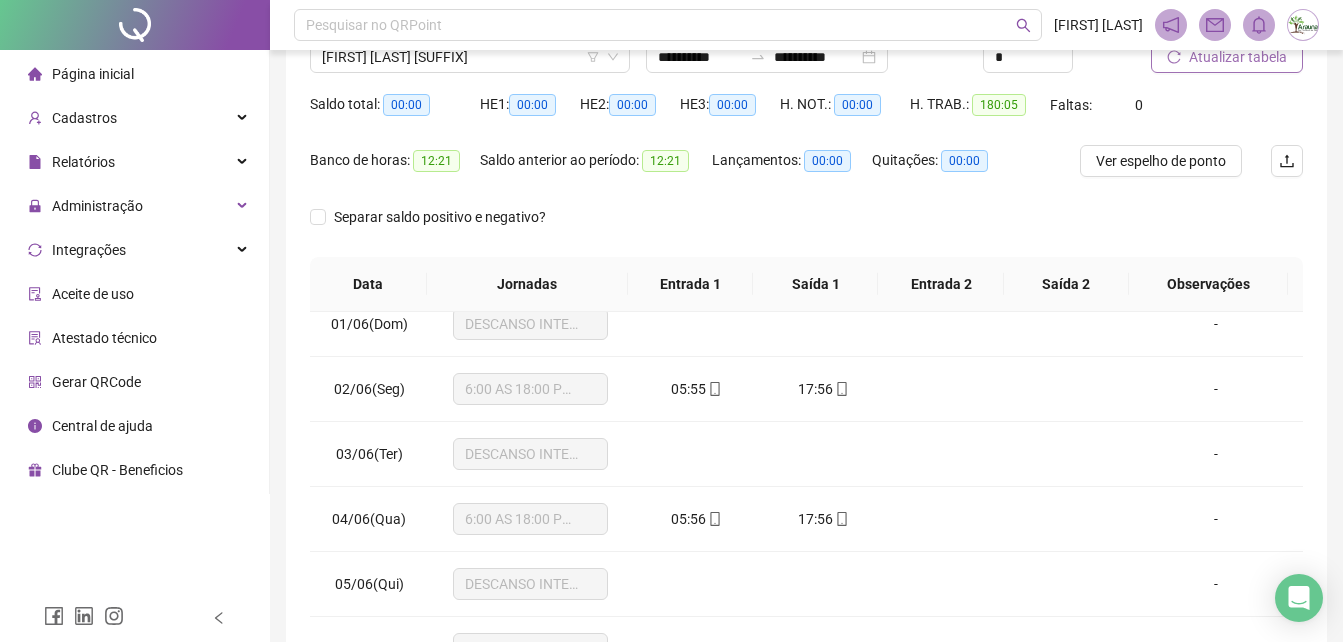 scroll, scrollTop: 0, scrollLeft: 0, axis: both 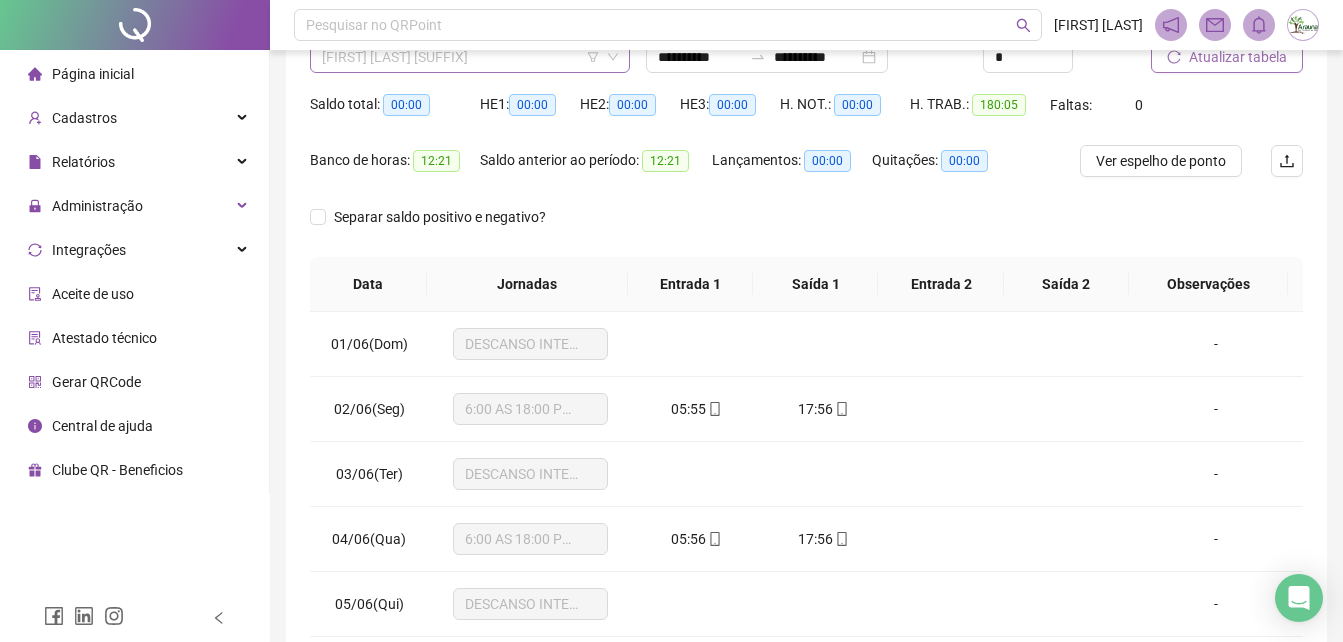 click on "[FIRST] [LAST] [SUFFIX]" at bounding box center [470, 57] 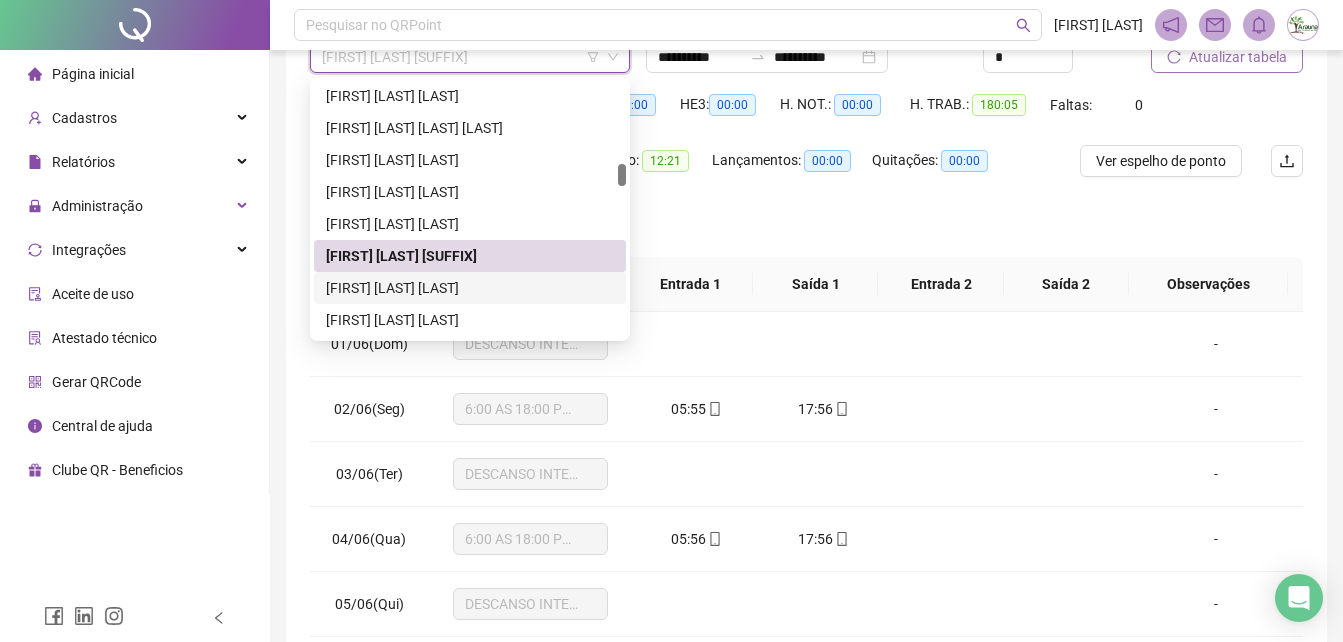 click on "[FIRST] [LAST] [LAST]" at bounding box center (470, 288) 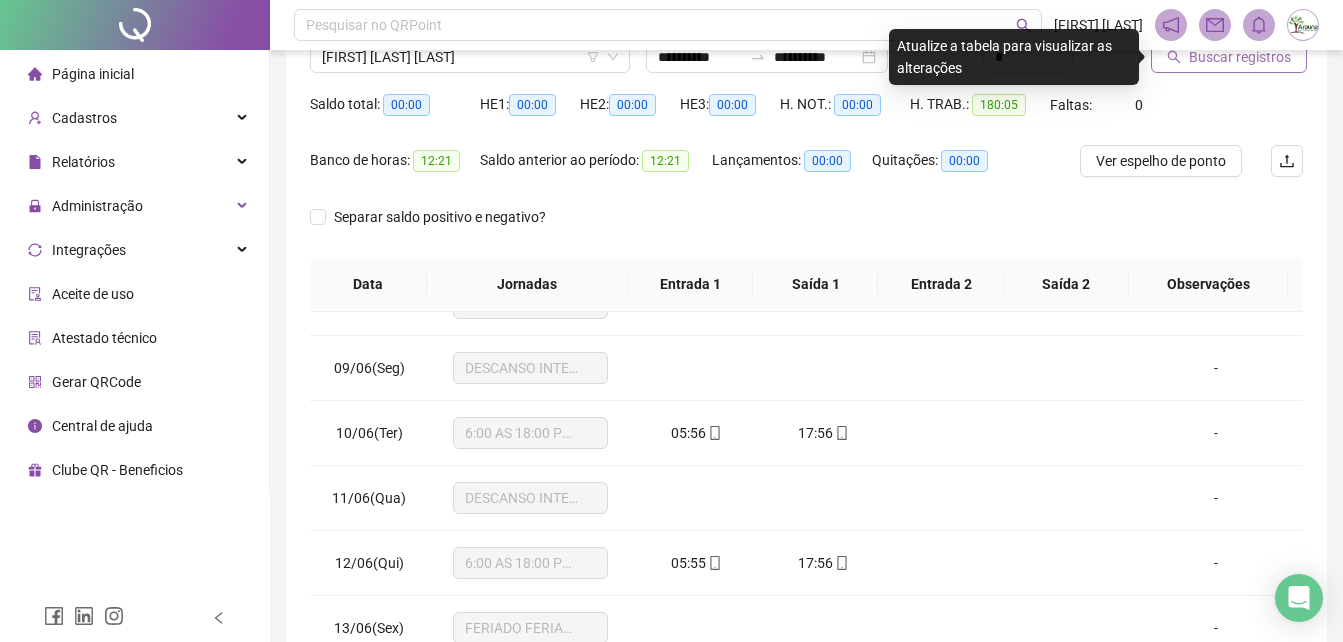 scroll, scrollTop: 0, scrollLeft: 0, axis: both 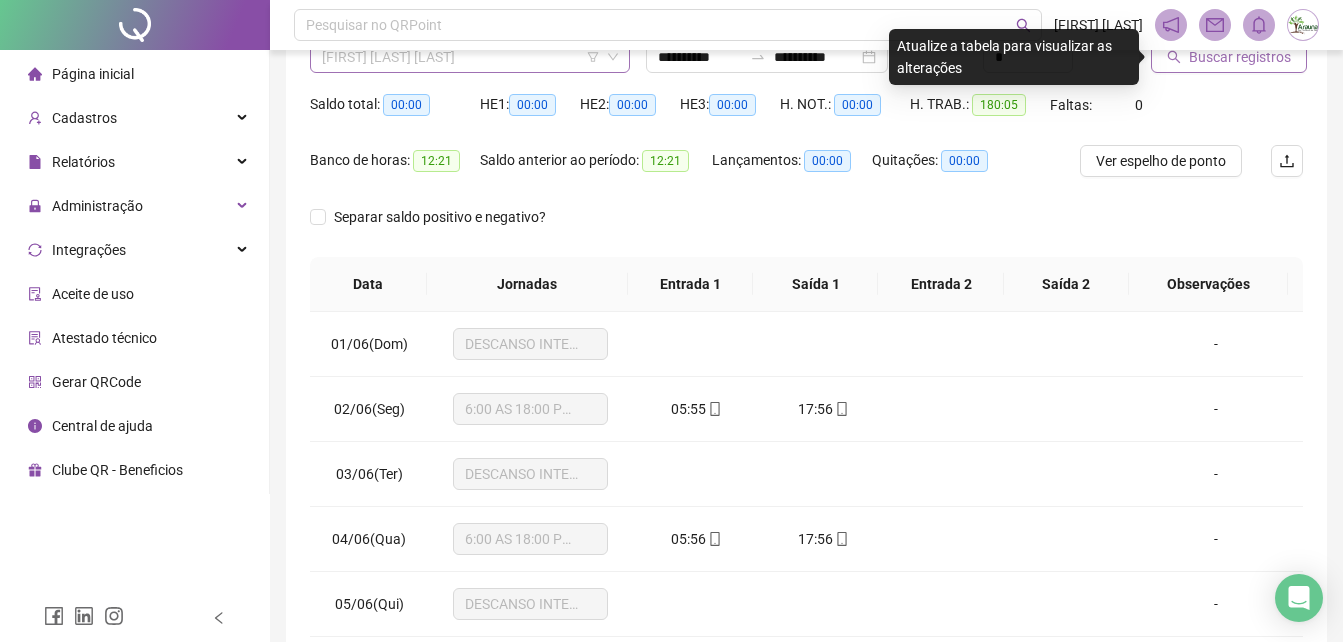 click on "[FIRST] [LAST] [LAST]" at bounding box center [470, 57] 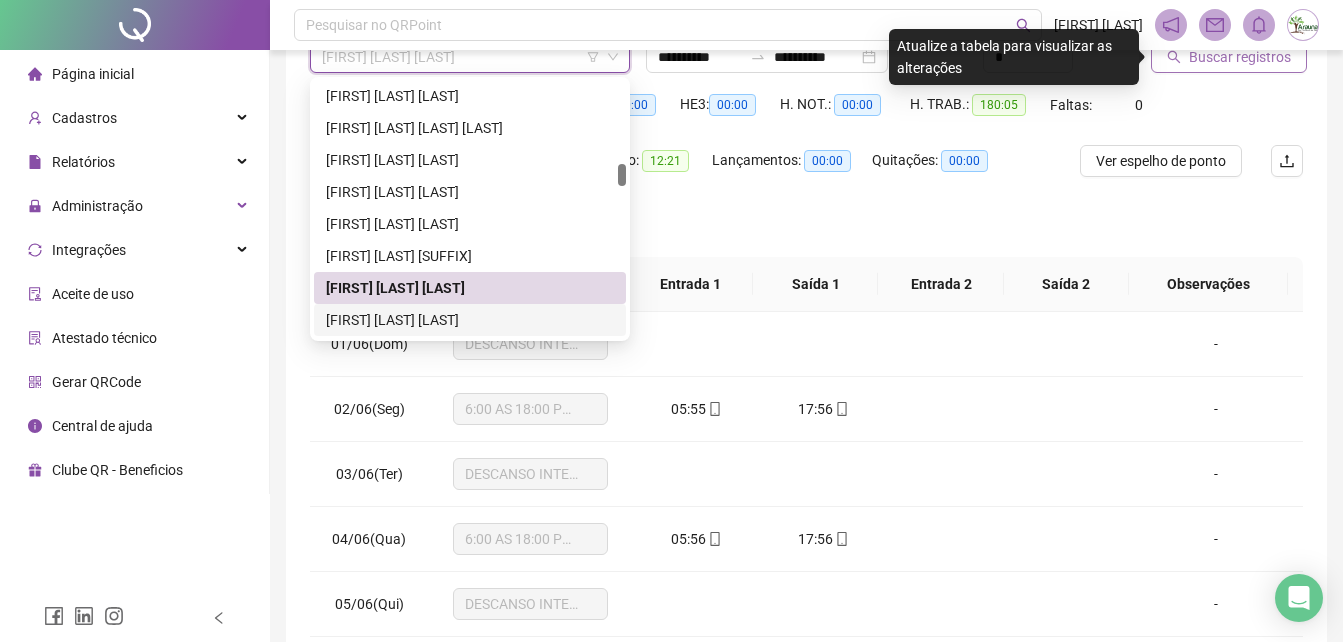 click on "[FIRST] [LAST] [LAST]" at bounding box center (470, 320) 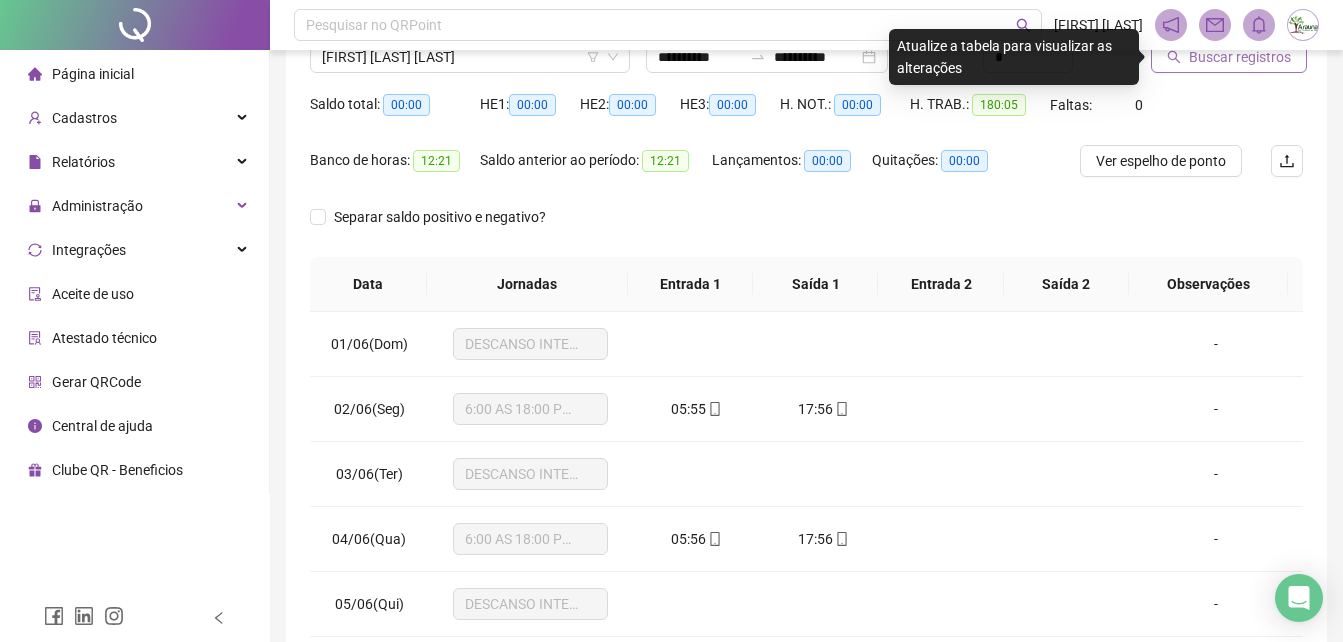 click on "Buscar registros" at bounding box center (1240, 57) 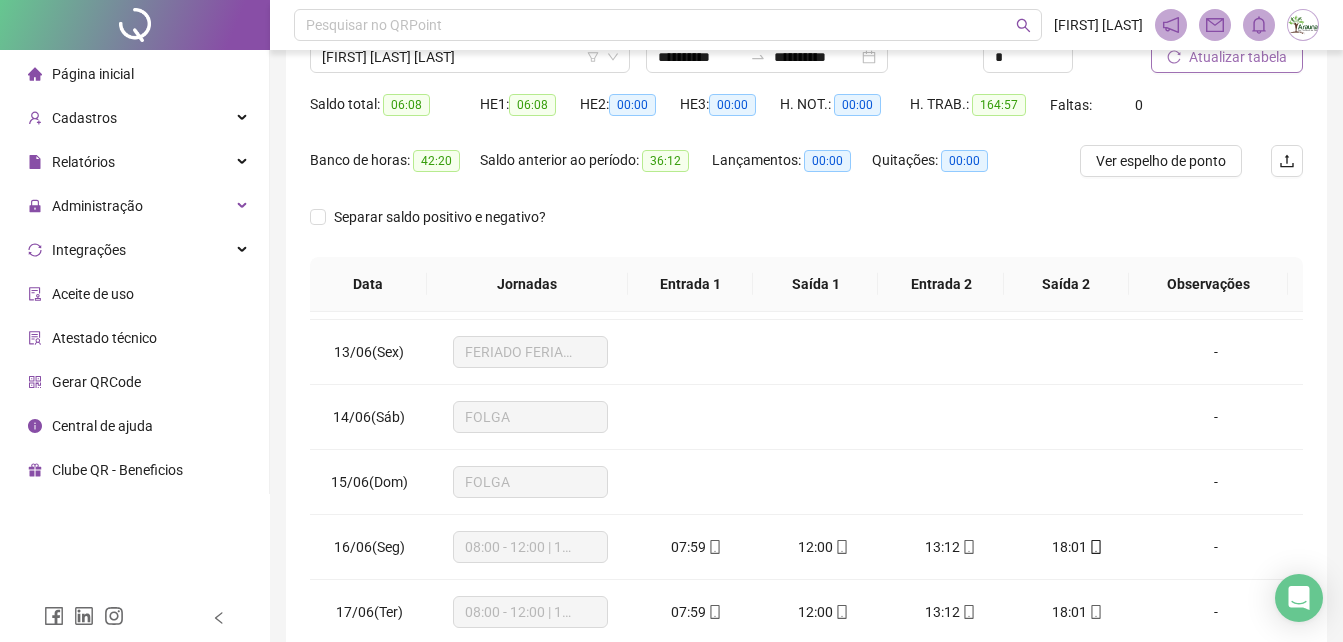 scroll, scrollTop: 777, scrollLeft: 0, axis: vertical 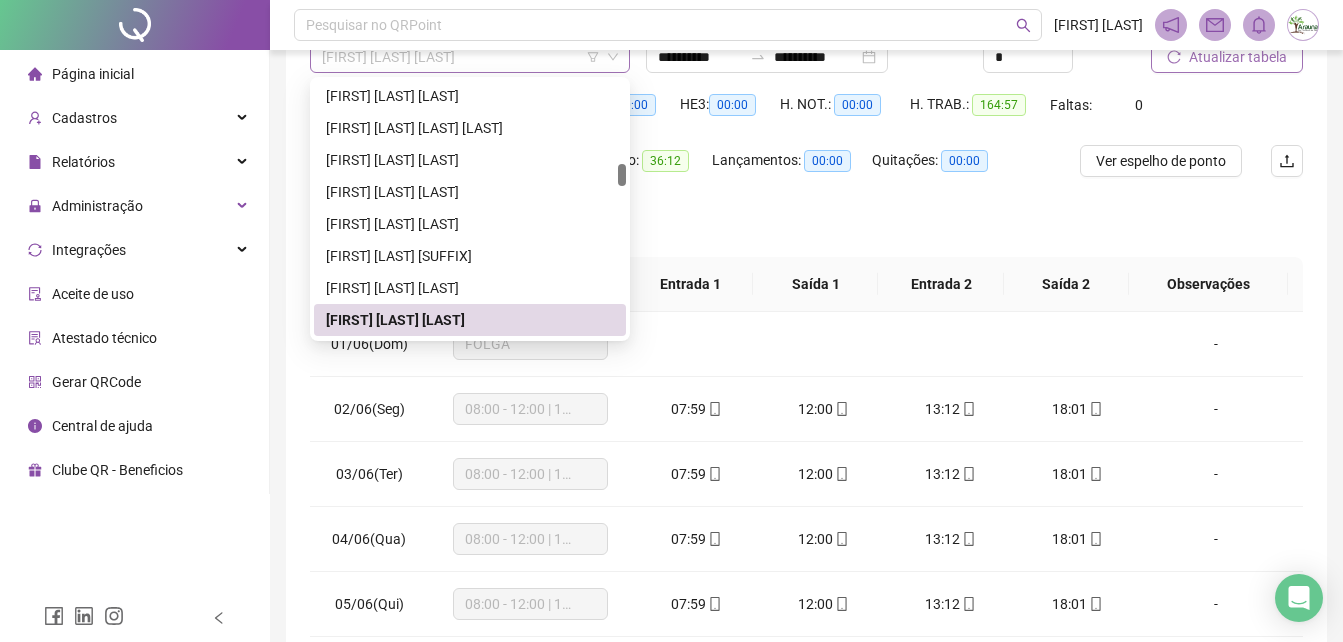 click on "[FIRST] [LAST] [LAST]" at bounding box center [470, 57] 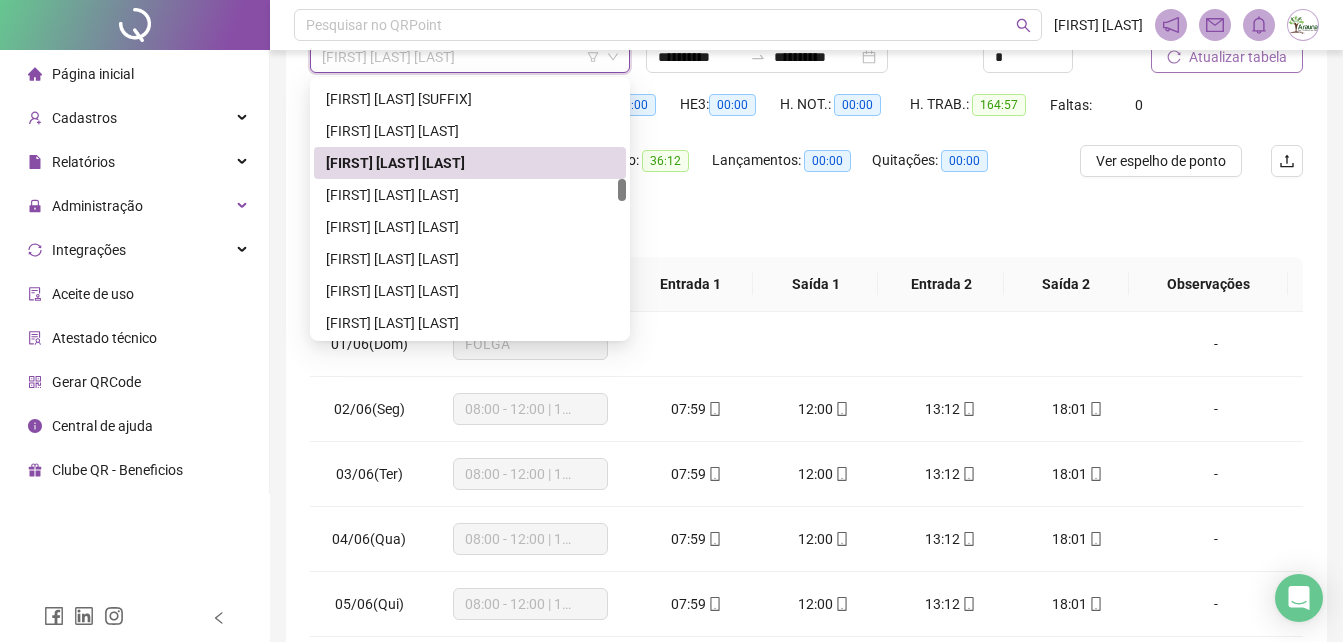 scroll, scrollTop: 1131, scrollLeft: 0, axis: vertical 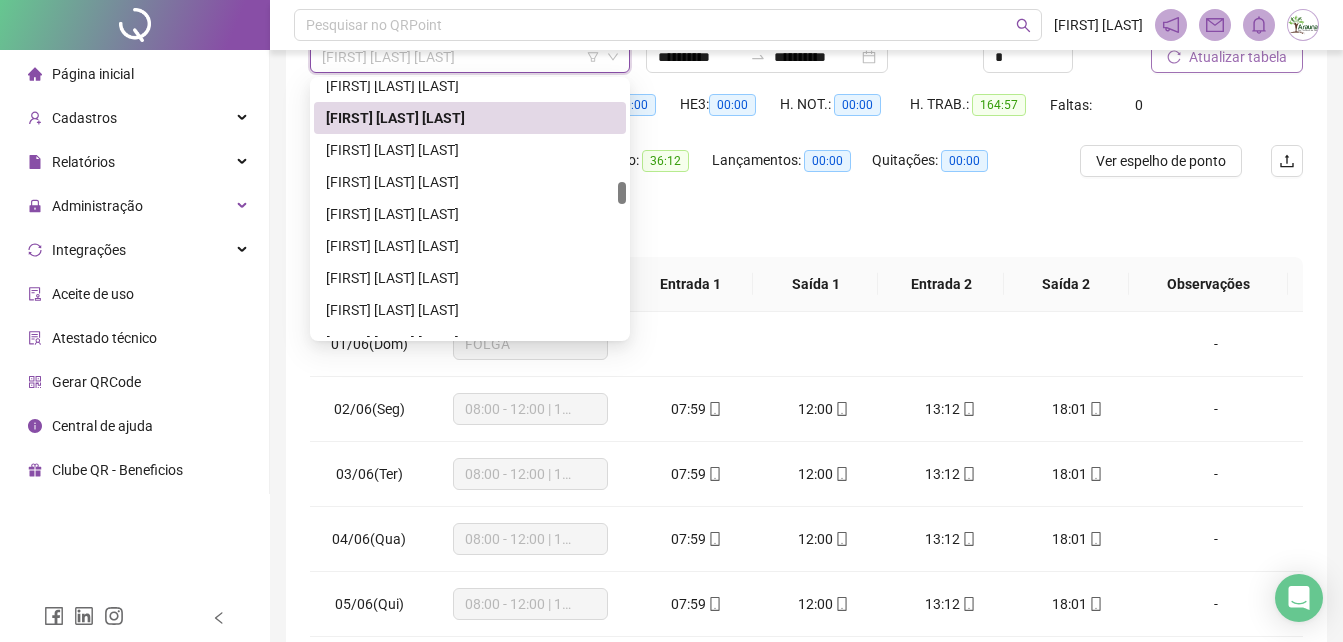 drag, startPoint x: 624, startPoint y: 171, endPoint x: 624, endPoint y: 189, distance: 18 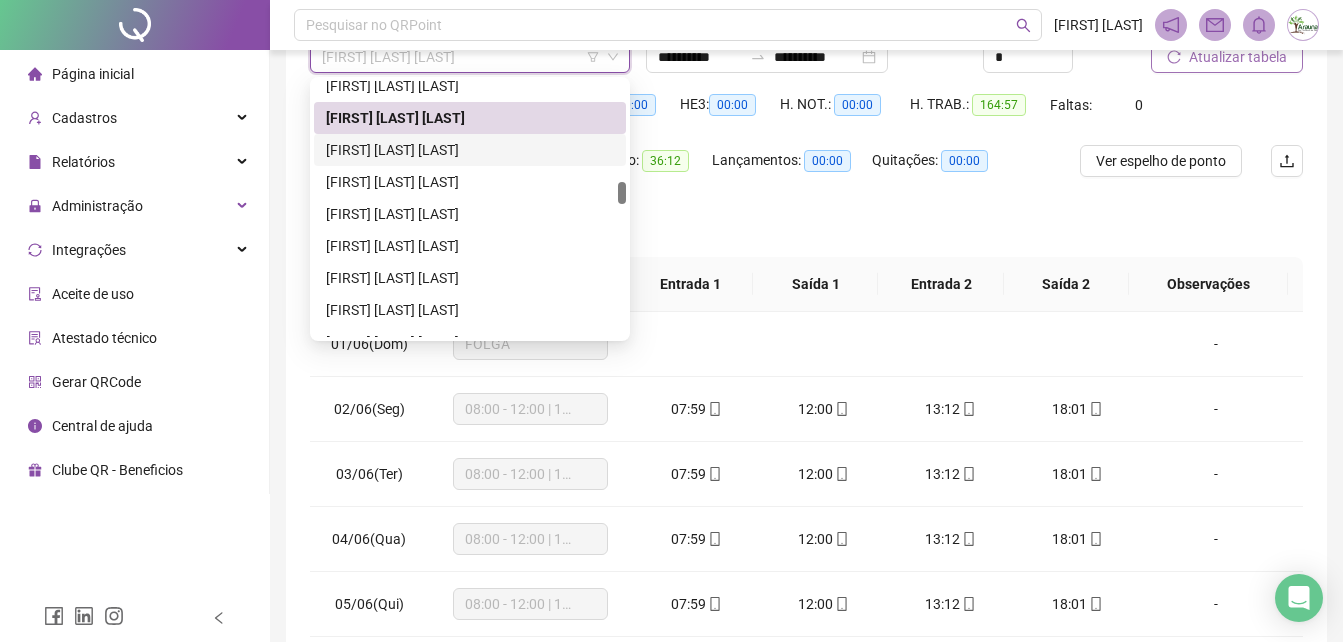 click on "[FIRST] [LAST] [LAST]" at bounding box center (470, 150) 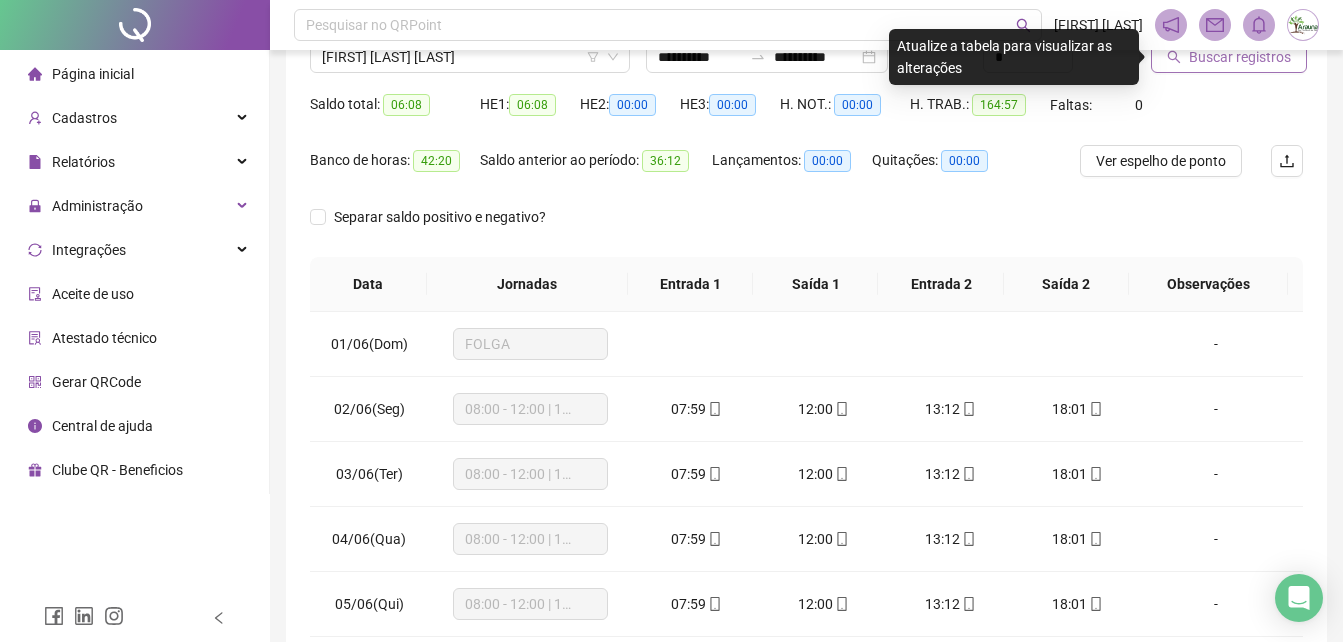 click on "Buscar registros" at bounding box center [1240, 57] 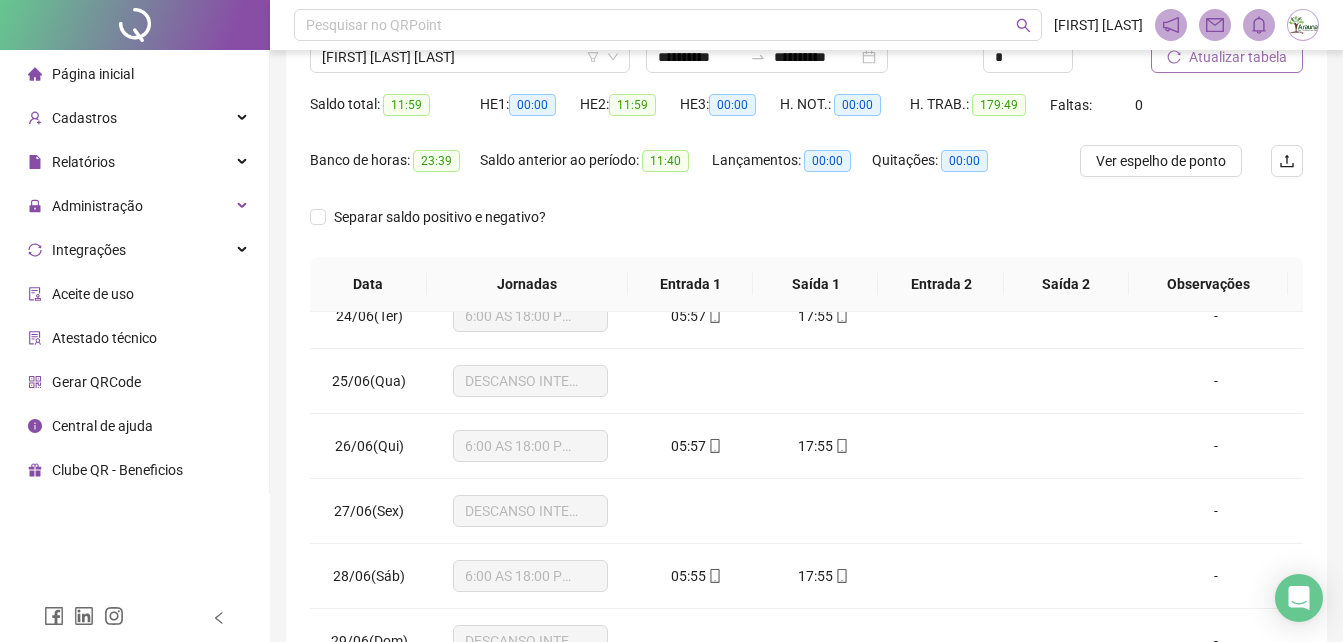 scroll, scrollTop: 0, scrollLeft: 0, axis: both 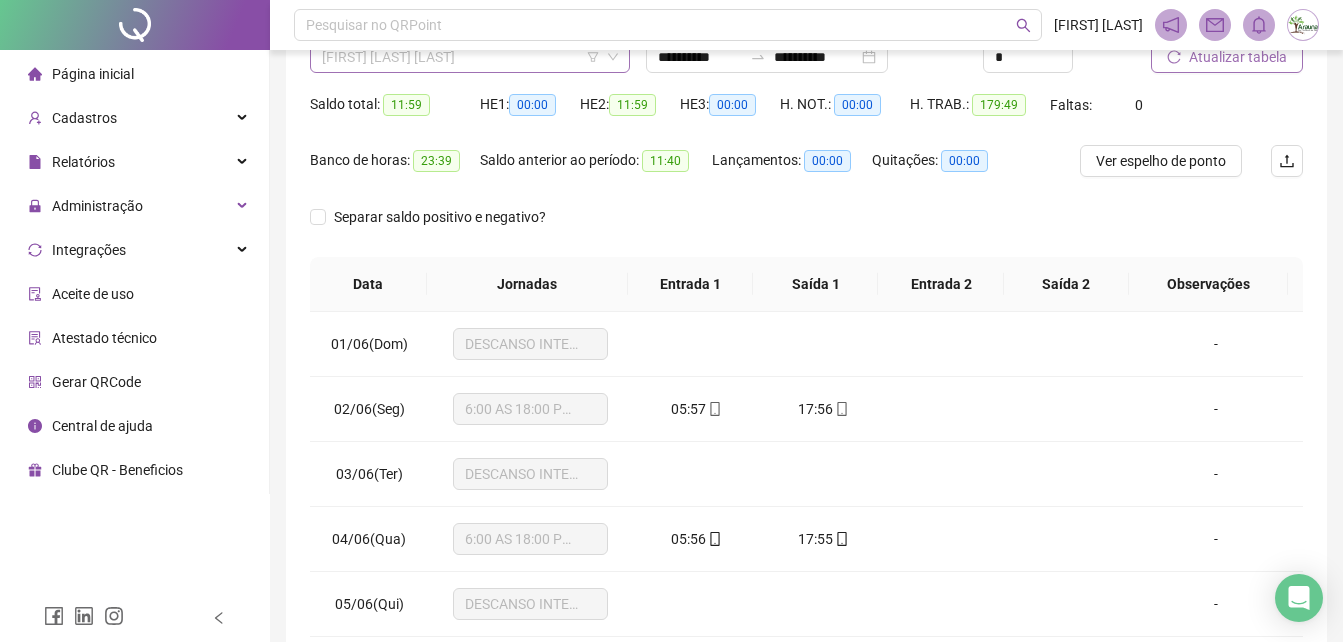 click on "[FIRST] [LAST] [LAST]" at bounding box center (470, 57) 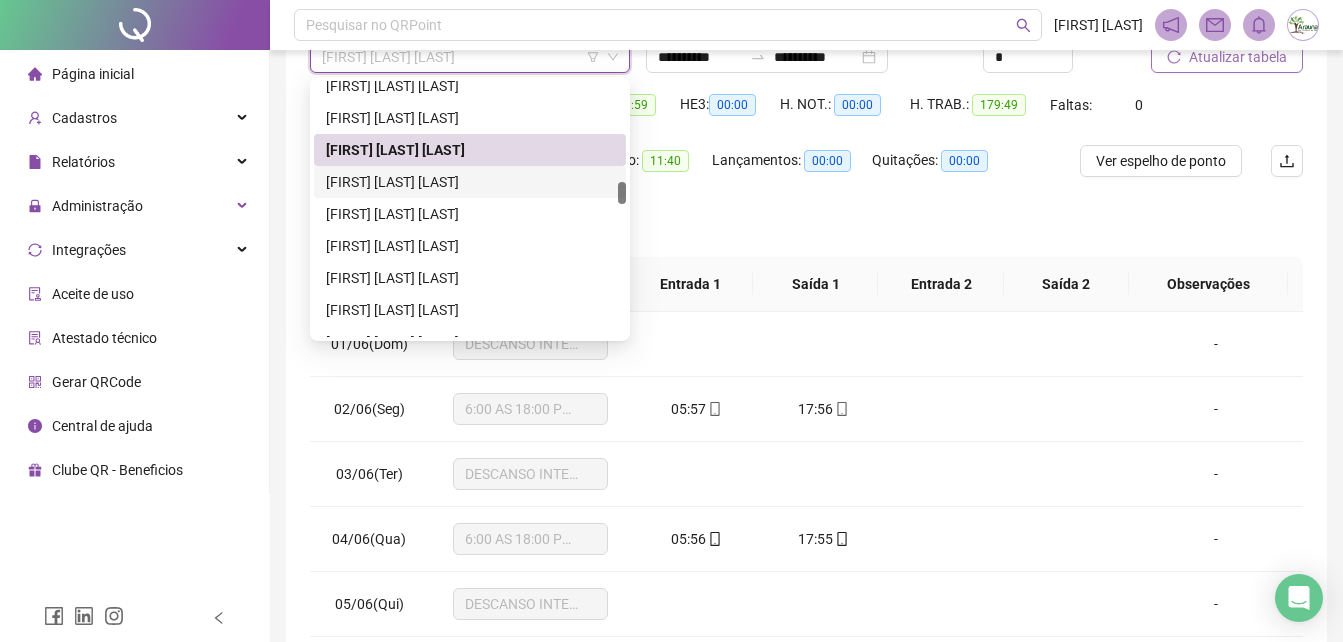 click on "[FIRST] [LAST] [LAST]" at bounding box center [470, 182] 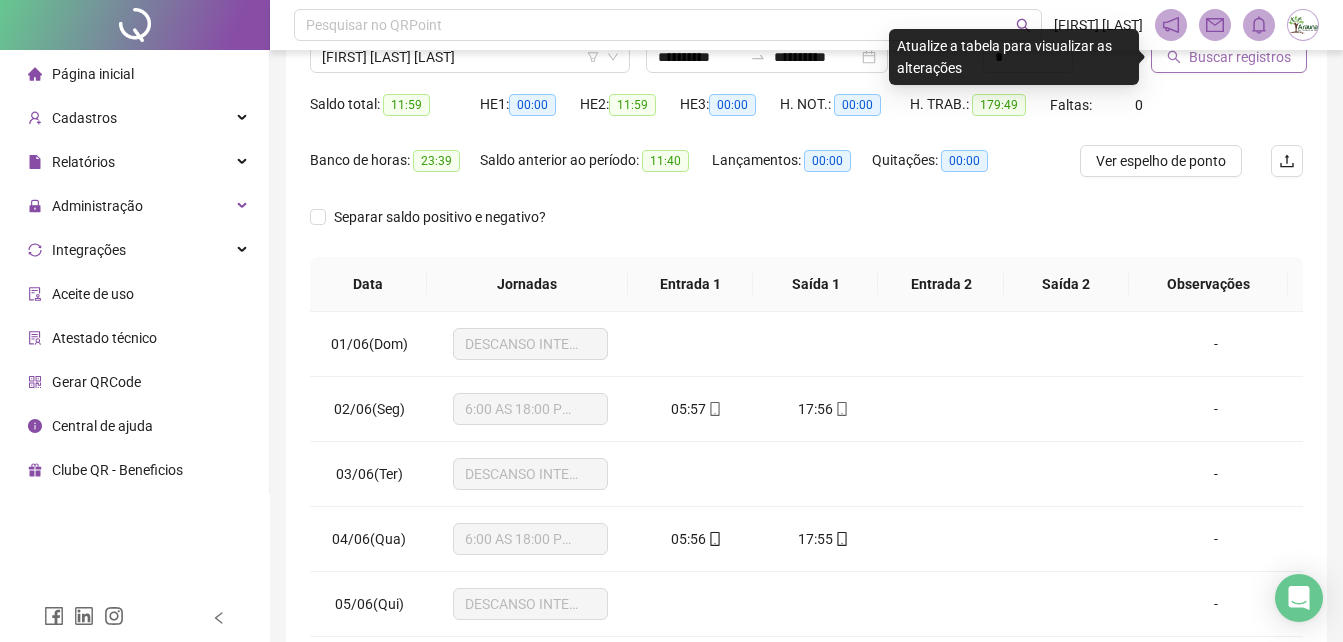 click on "Buscar registros" at bounding box center (1240, 57) 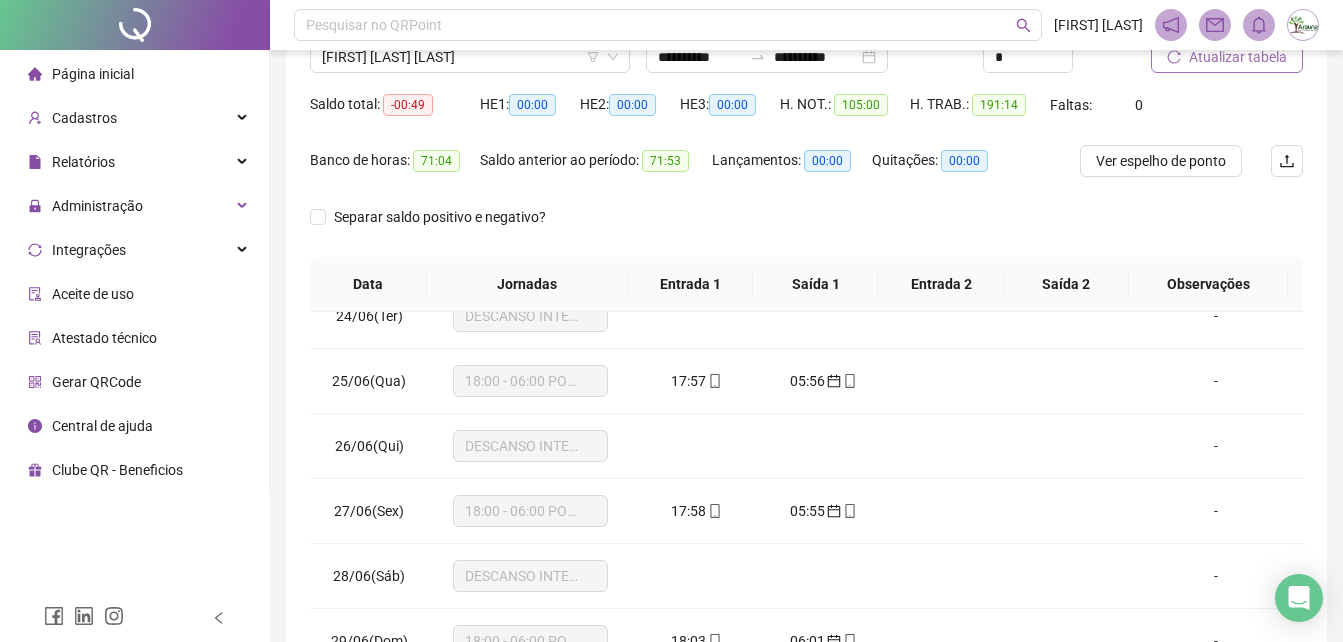 scroll, scrollTop: 0, scrollLeft: 0, axis: both 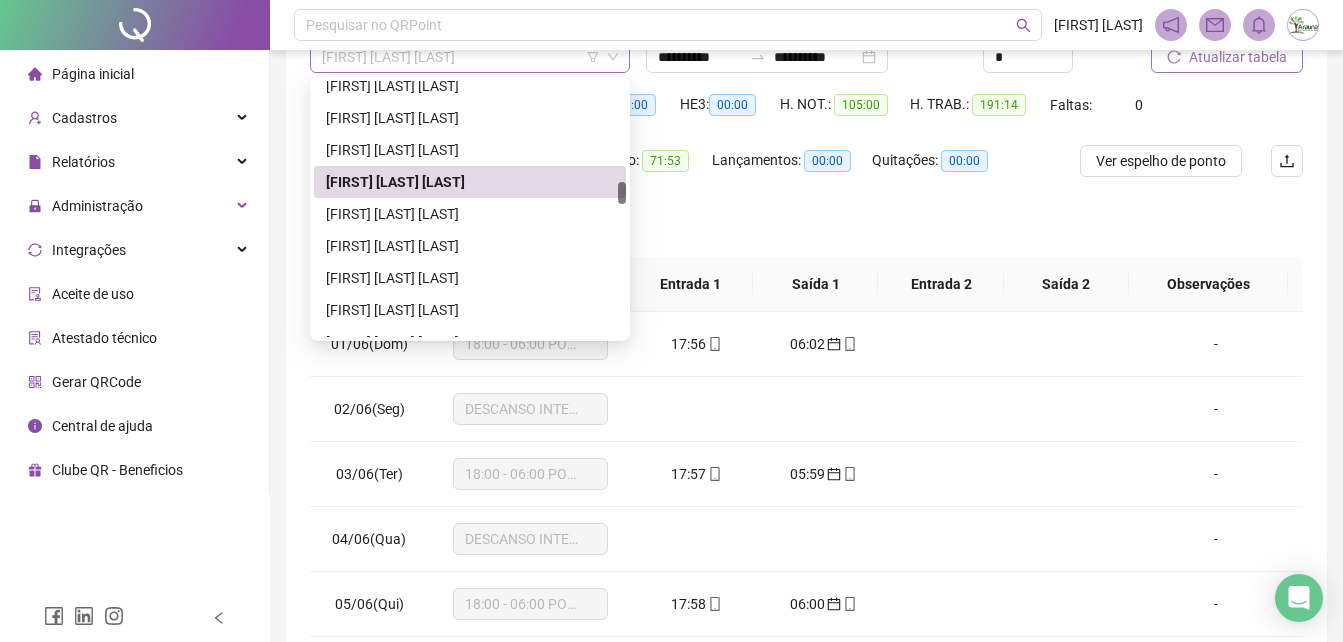 click on "[FIRST] [LAST] [LAST]" at bounding box center [470, 57] 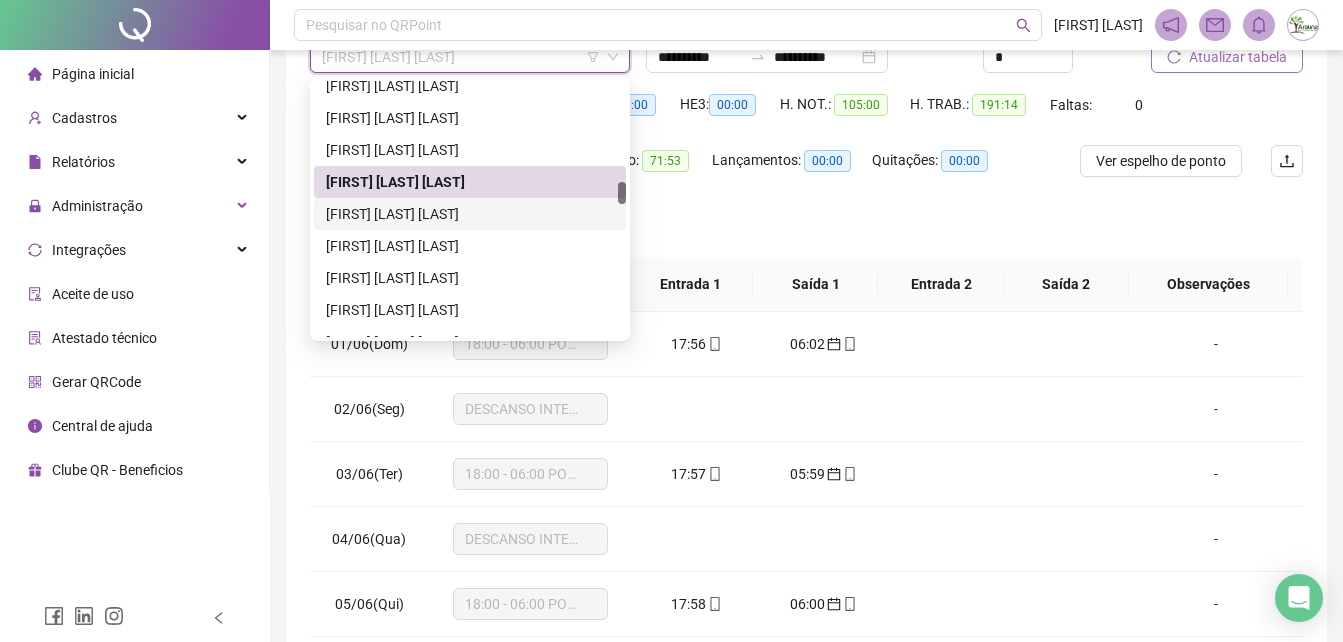 click on "[FIRST] [LAST] [LAST]" at bounding box center (470, 214) 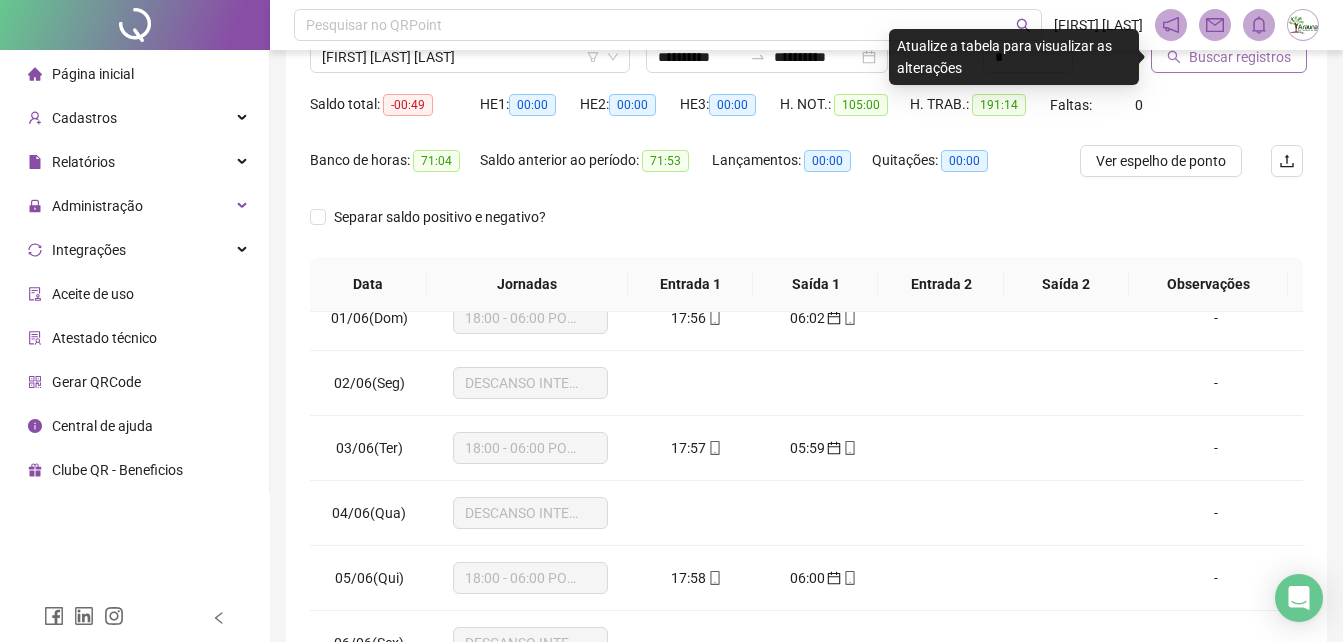 scroll, scrollTop: 0, scrollLeft: 0, axis: both 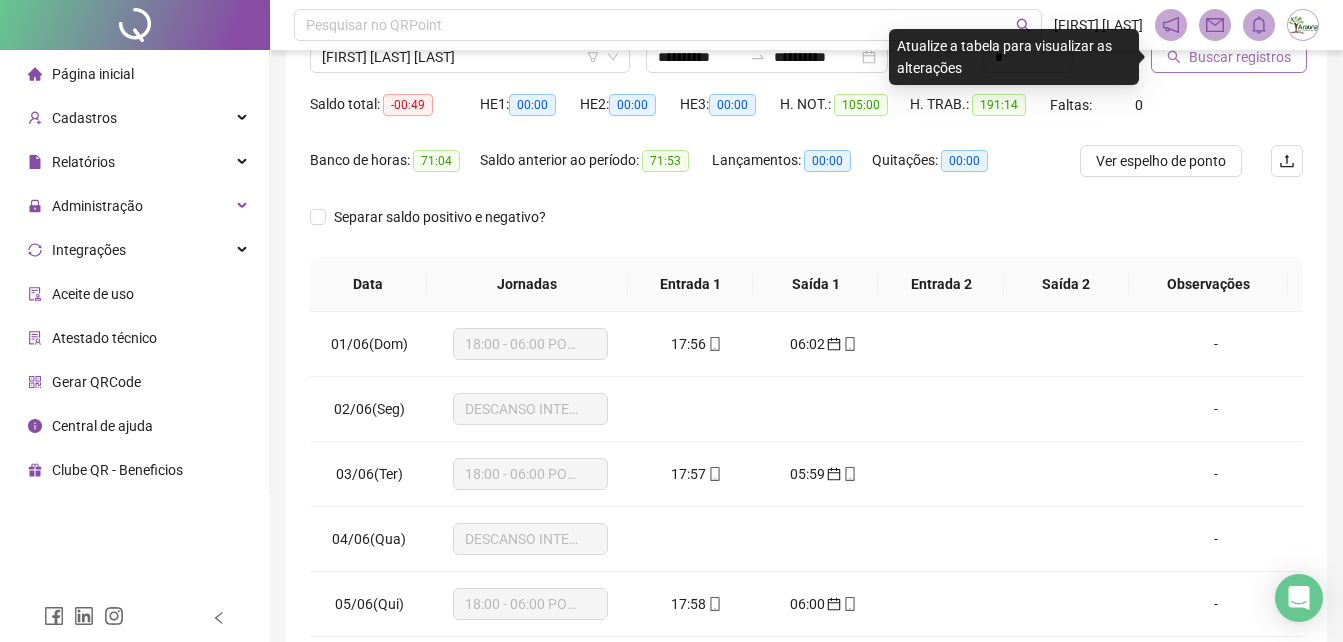 click on "HE 2:   00:00" at bounding box center [630, 117] 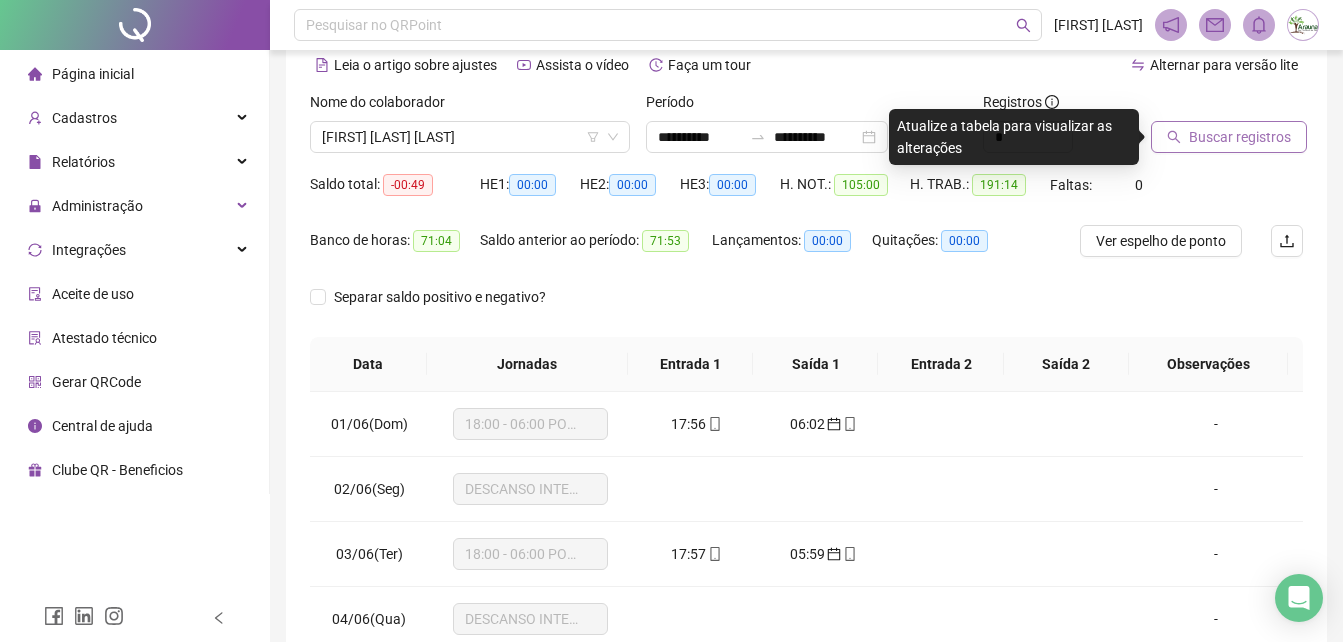 scroll, scrollTop: 89, scrollLeft: 0, axis: vertical 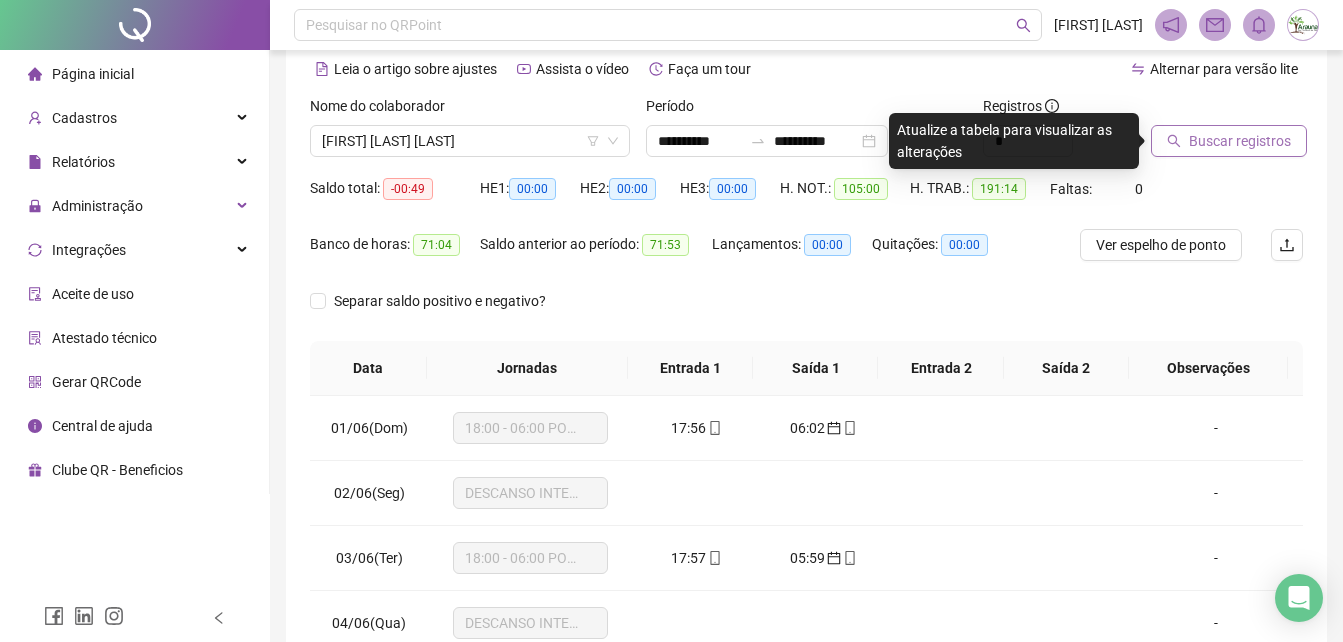 click on "Buscar registros" at bounding box center (1240, 141) 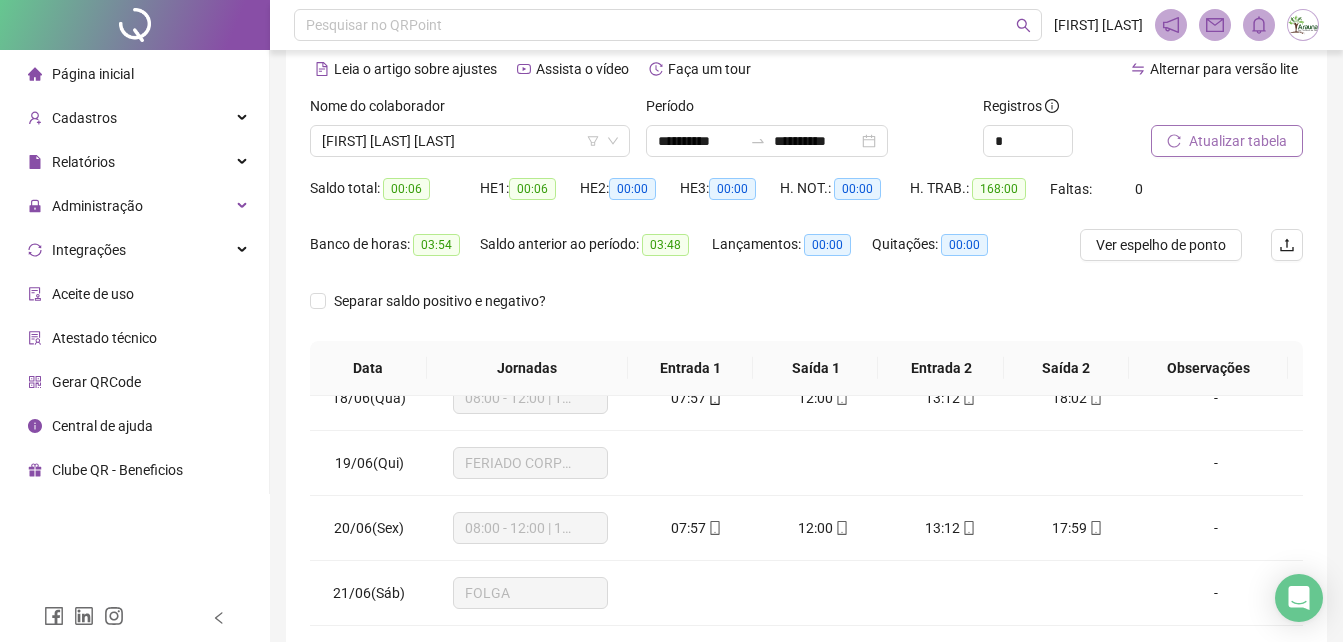 scroll, scrollTop: 1129, scrollLeft: 0, axis: vertical 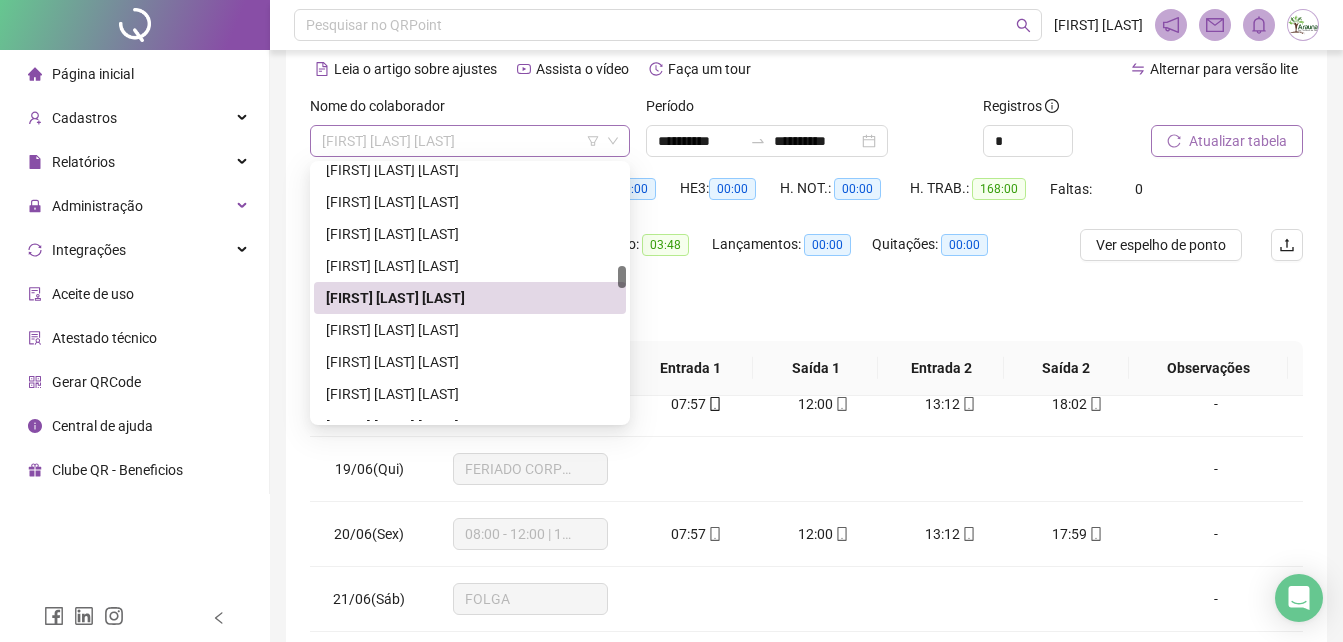 click on "[FIRST] [LAST] [LAST]" at bounding box center (470, 141) 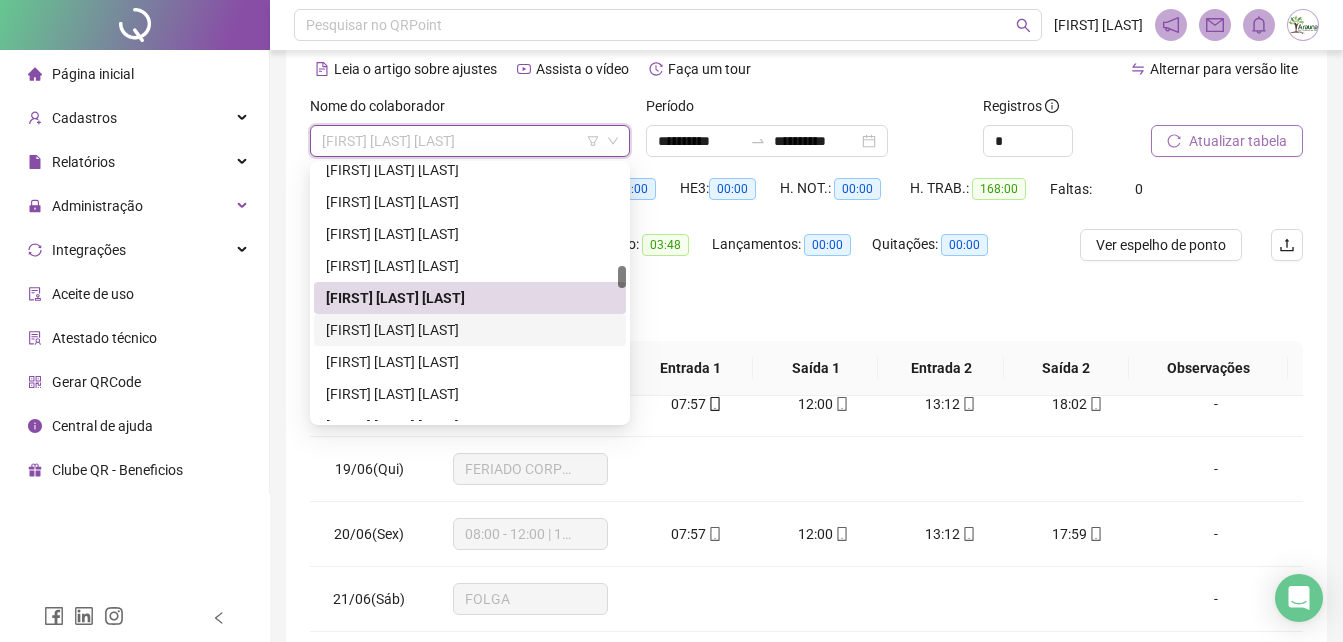 click on "[FIRST] [LAST] [LAST]" at bounding box center (470, 330) 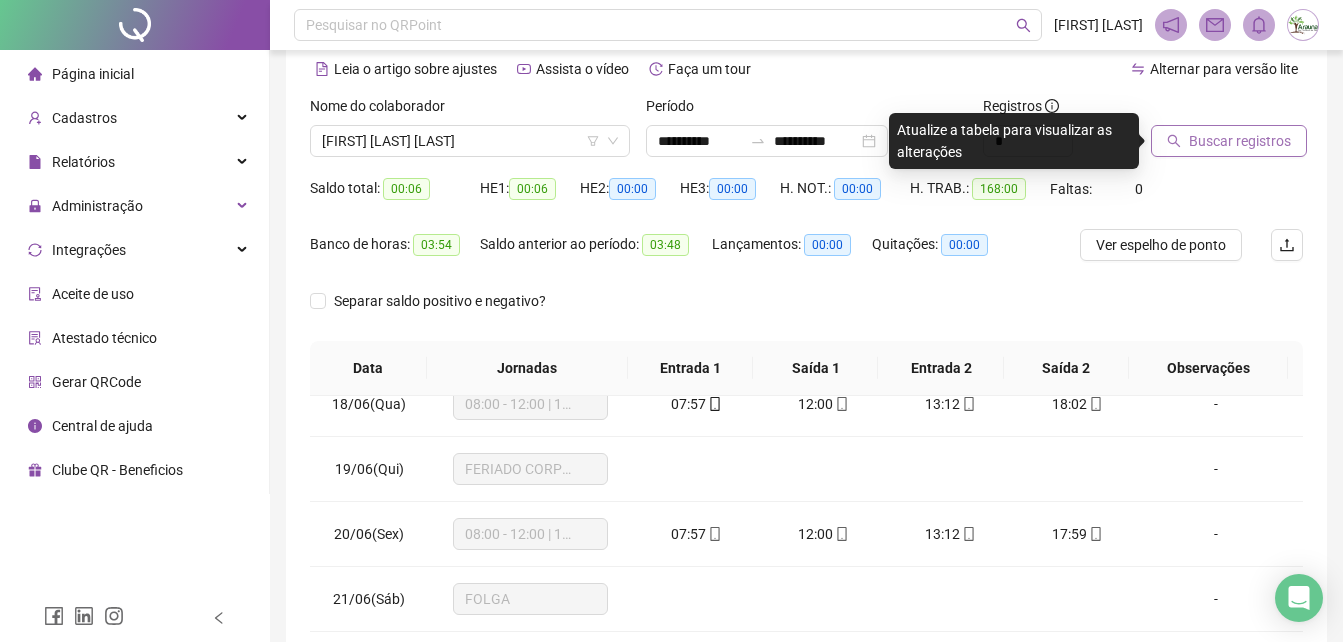 click on "Buscar registros" at bounding box center (1240, 141) 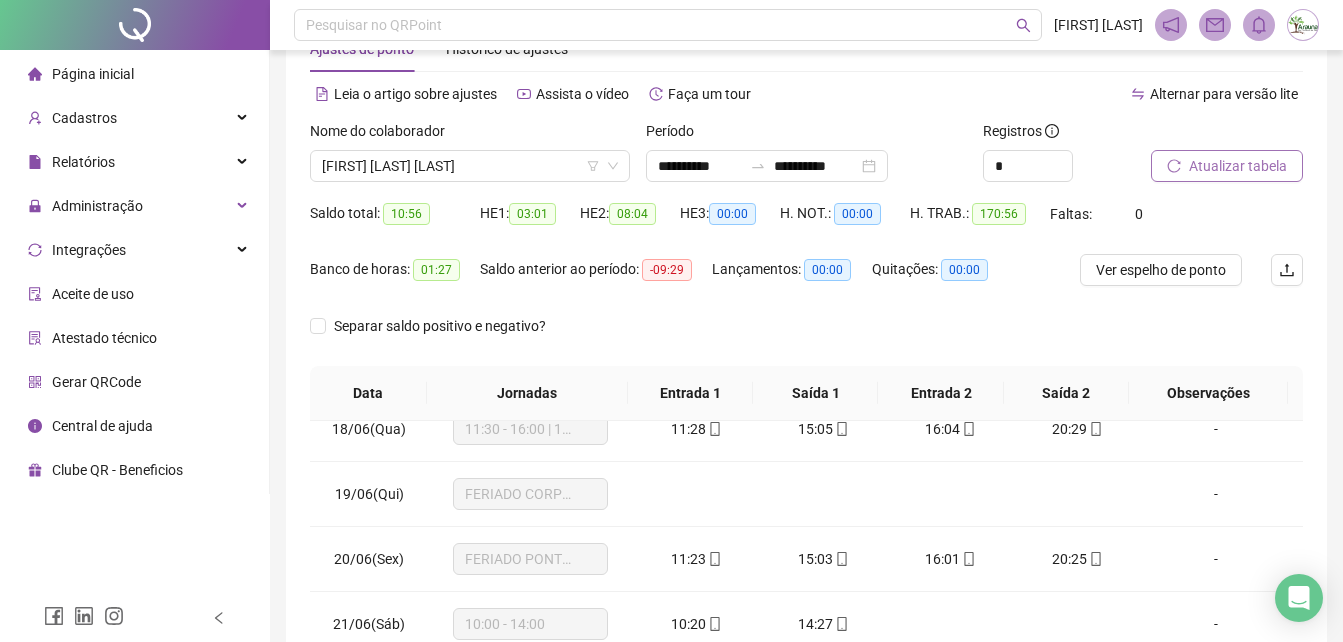 scroll, scrollTop: 28, scrollLeft: 0, axis: vertical 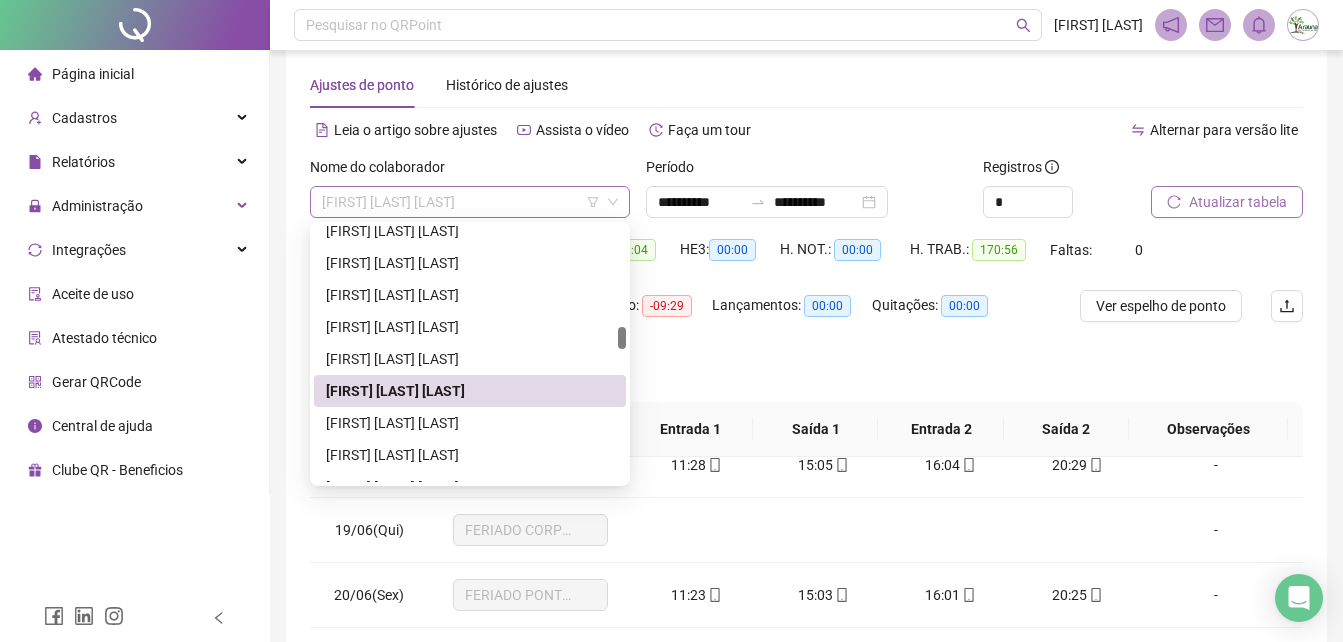 click on "[FIRST] [LAST] [LAST]" at bounding box center (470, 202) 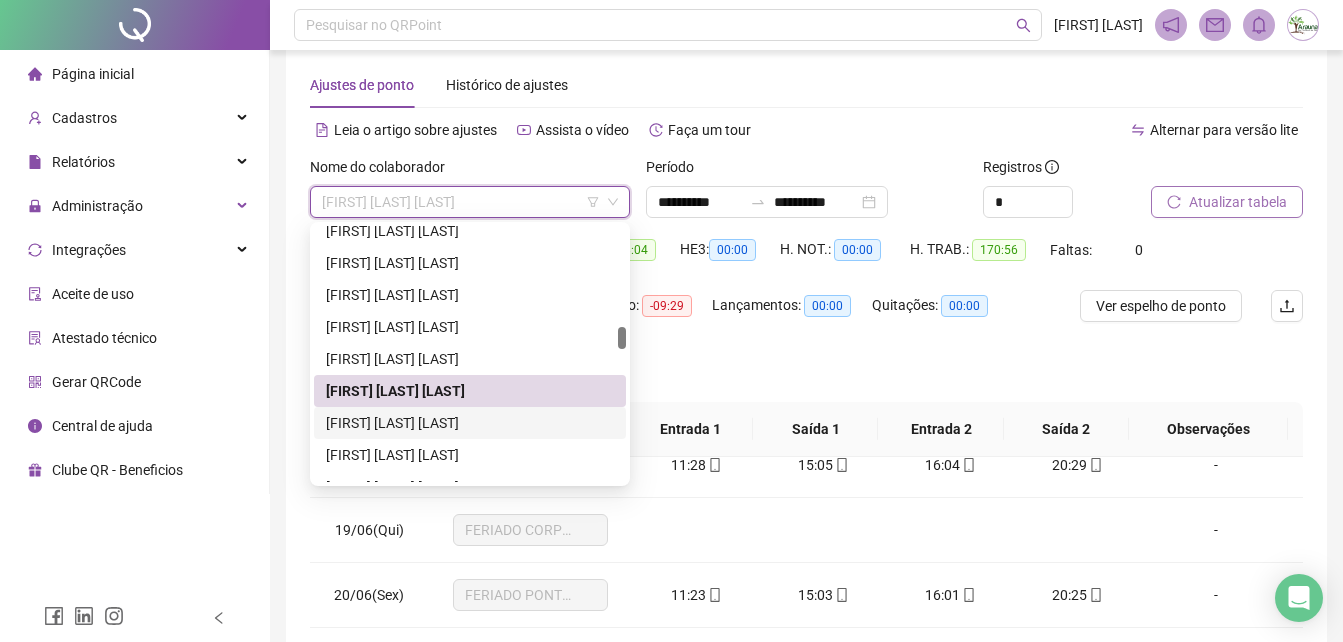 click on "[FIRST] [LAST] [LAST]" at bounding box center [470, 423] 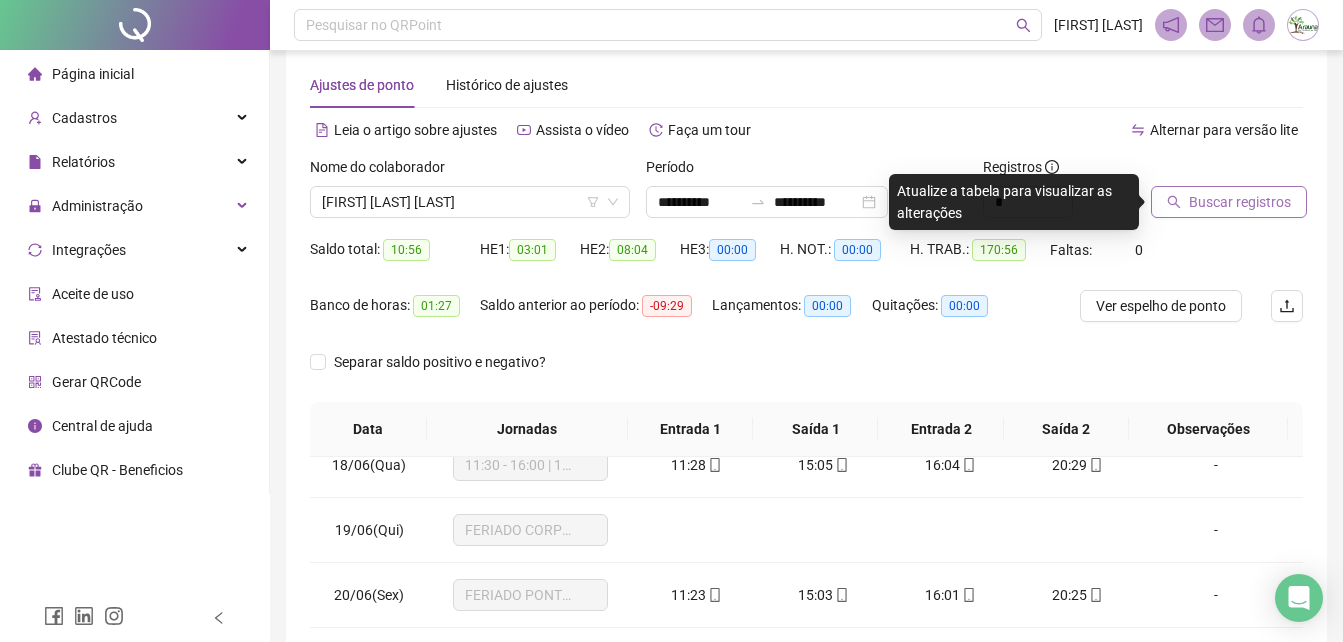 click on "Buscar registros" at bounding box center (1240, 202) 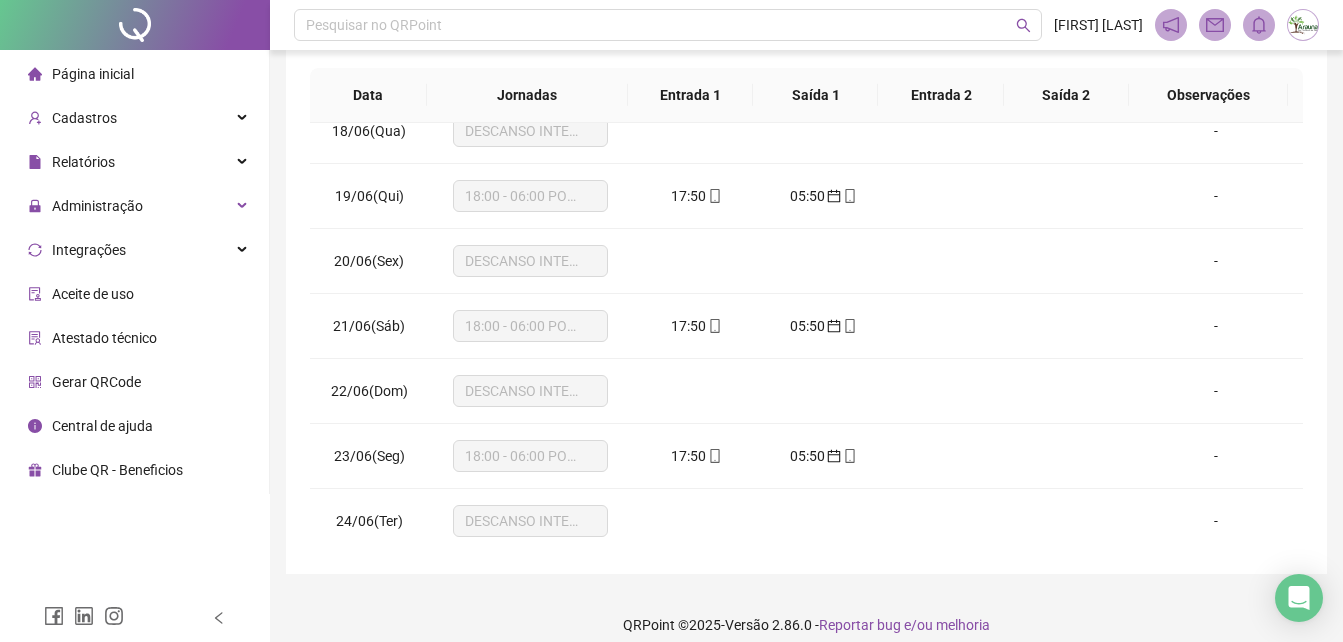 scroll, scrollTop: 380, scrollLeft: 0, axis: vertical 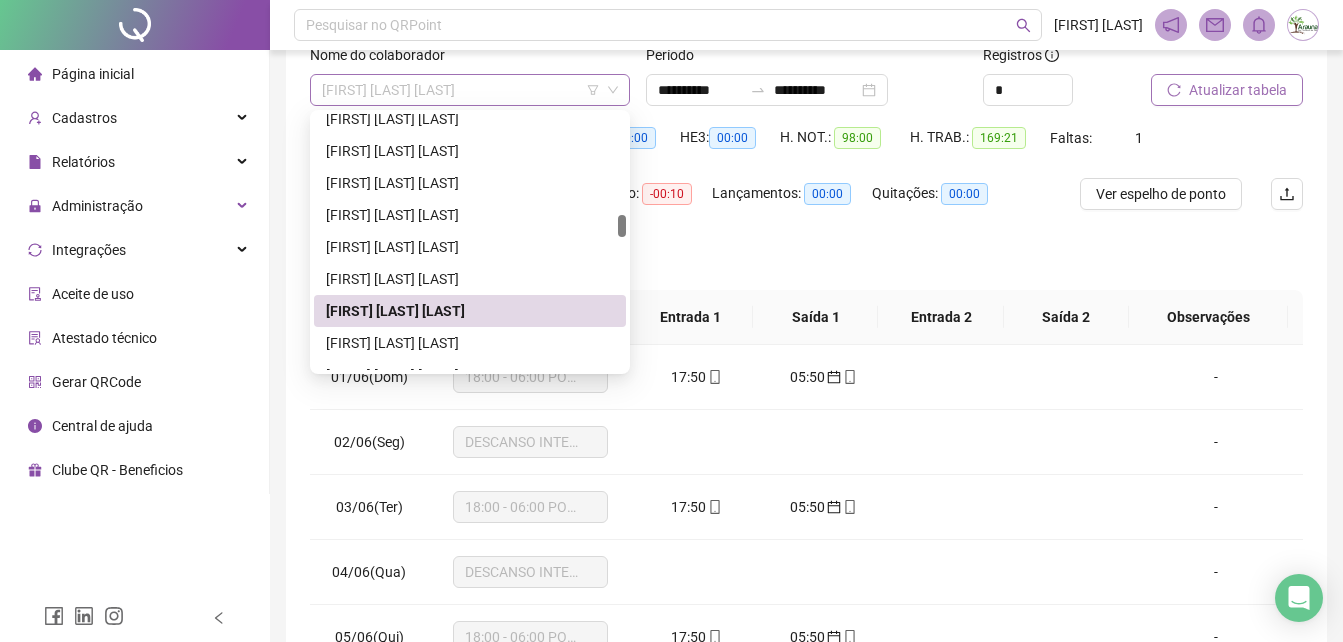 click on "[FIRST] [LAST] [LAST]" at bounding box center [470, 90] 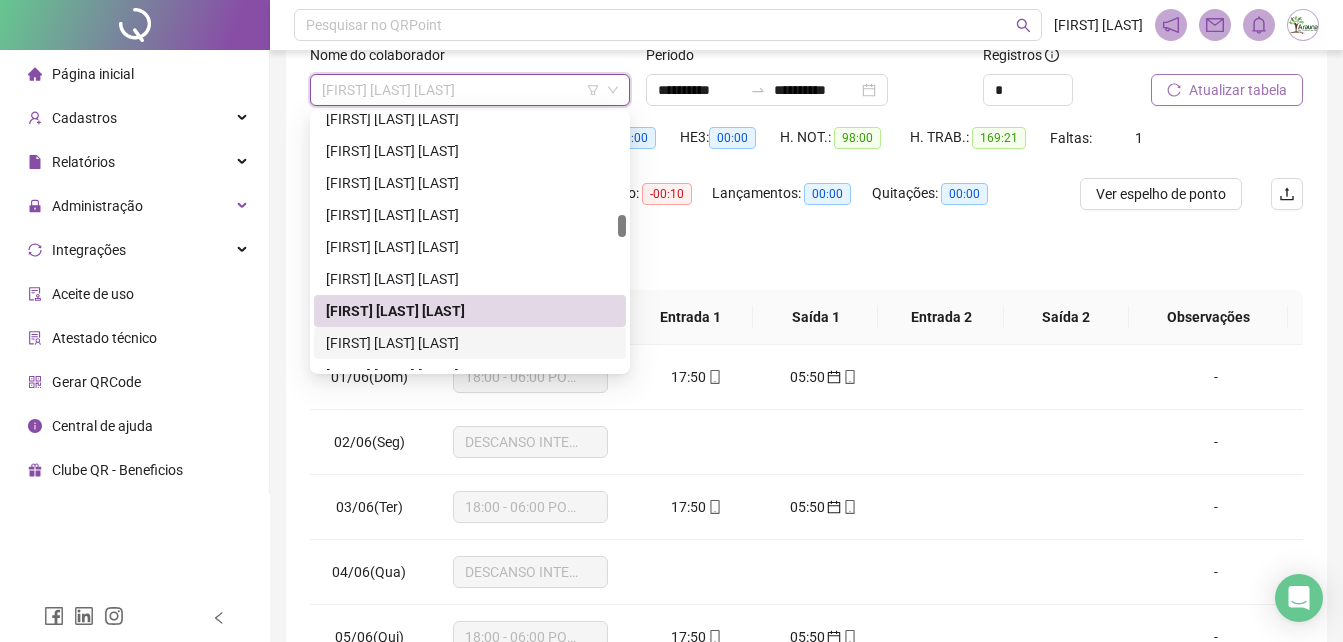 click on "[FIRST] [LAST] [LAST]" at bounding box center (470, 343) 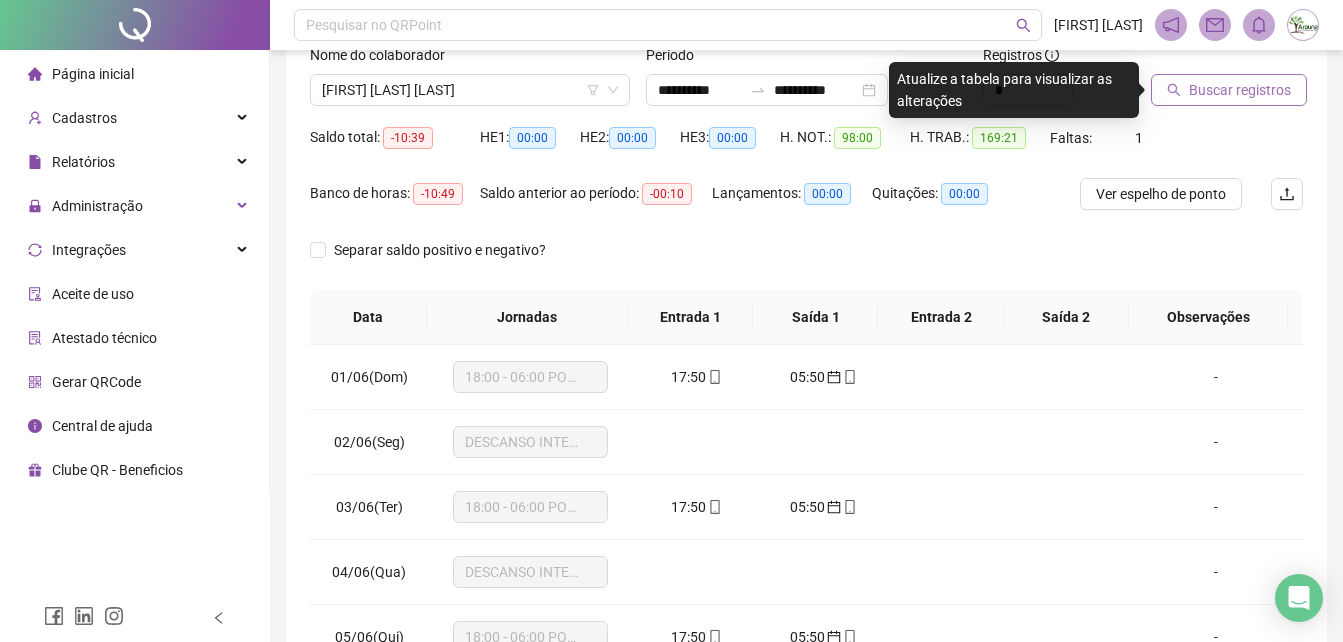 click on "Buscar registros" at bounding box center (1240, 90) 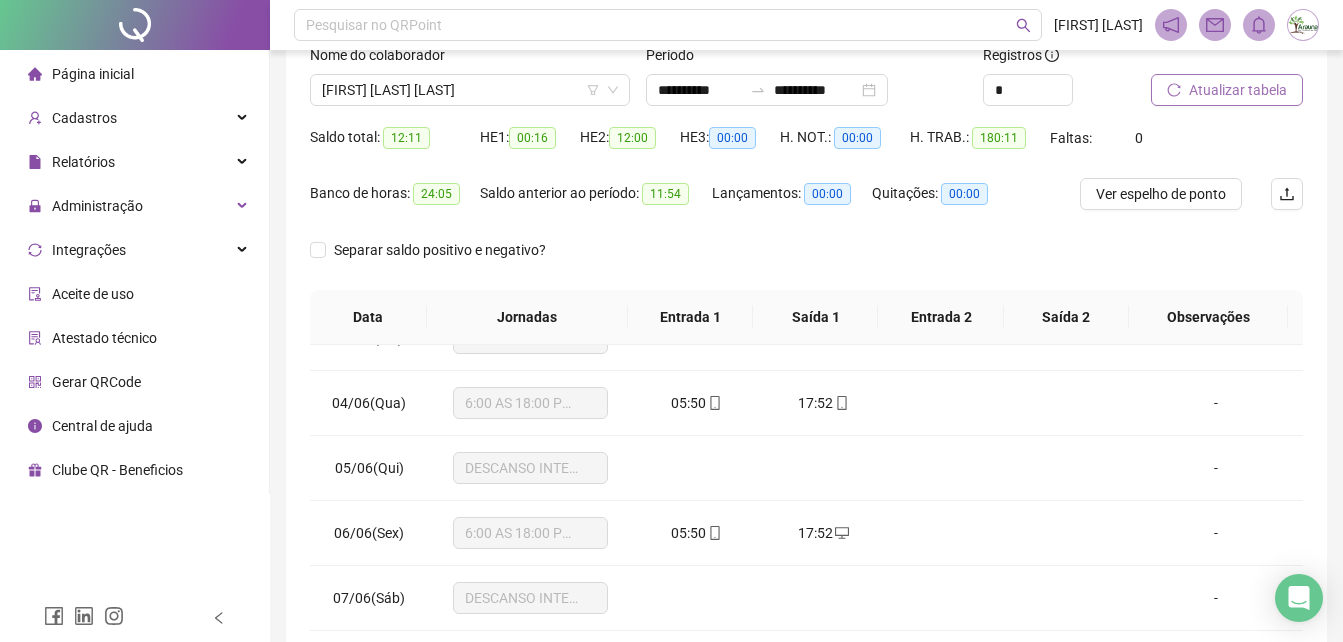 scroll, scrollTop: 266, scrollLeft: 0, axis: vertical 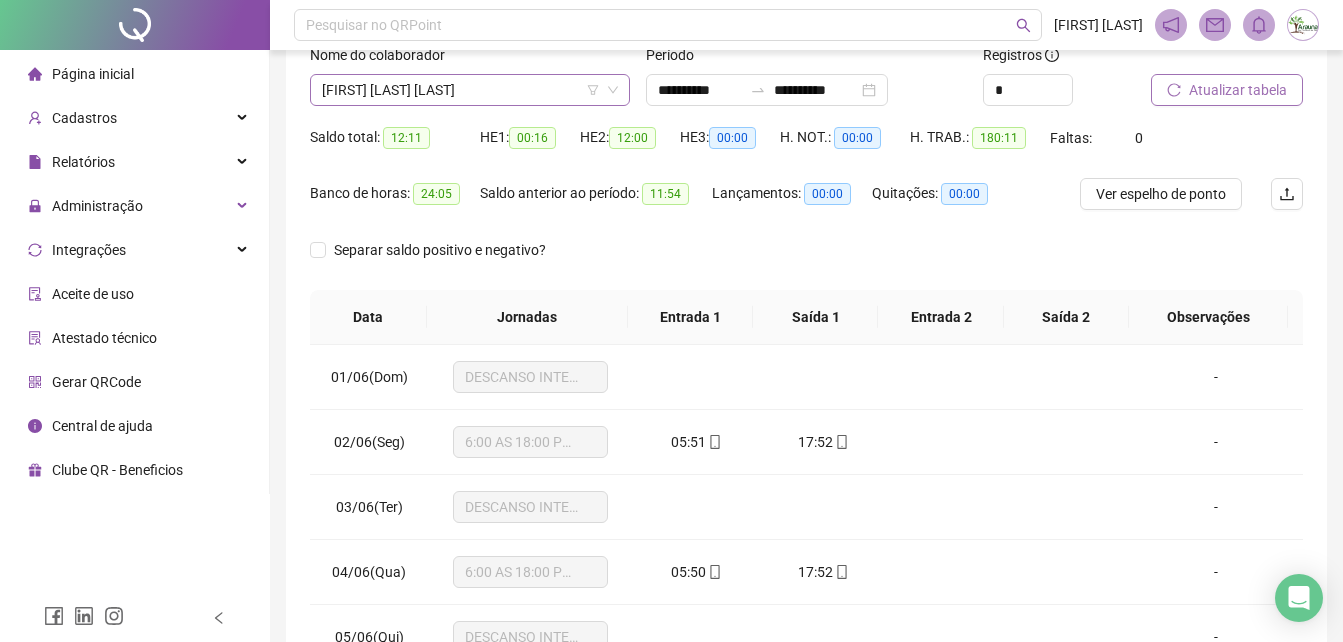 click on "[FIRST] [LAST] [LAST]" at bounding box center [470, 90] 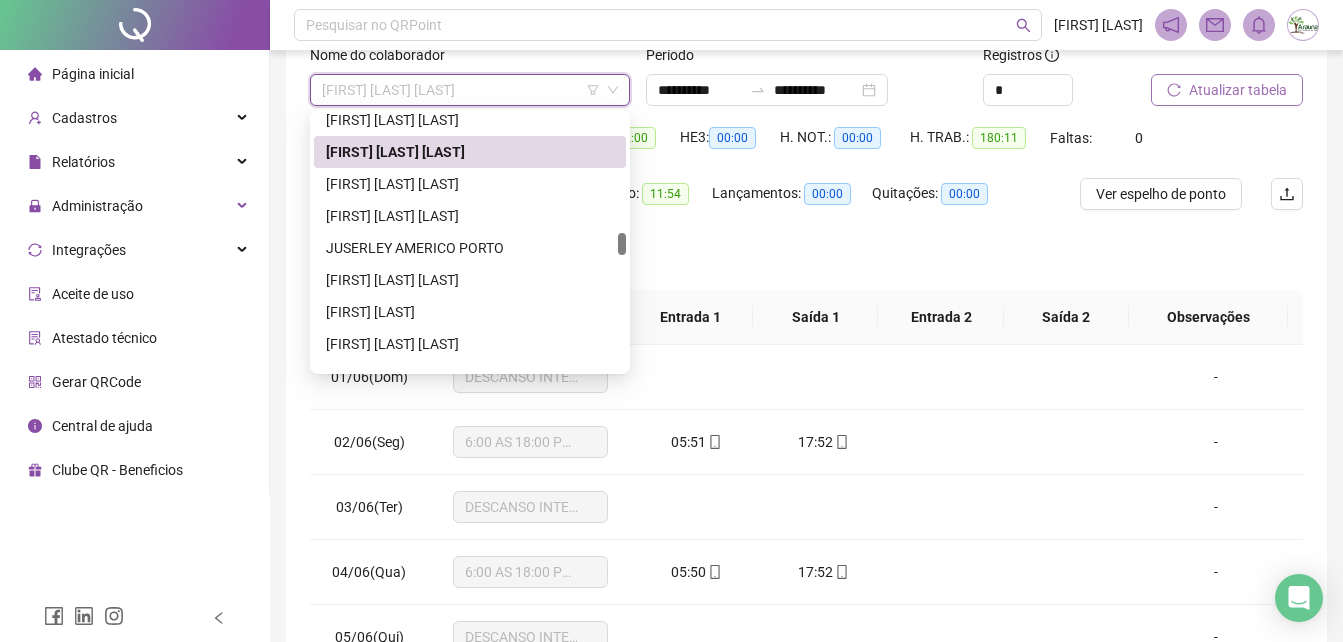 scroll, scrollTop: 1333, scrollLeft: 0, axis: vertical 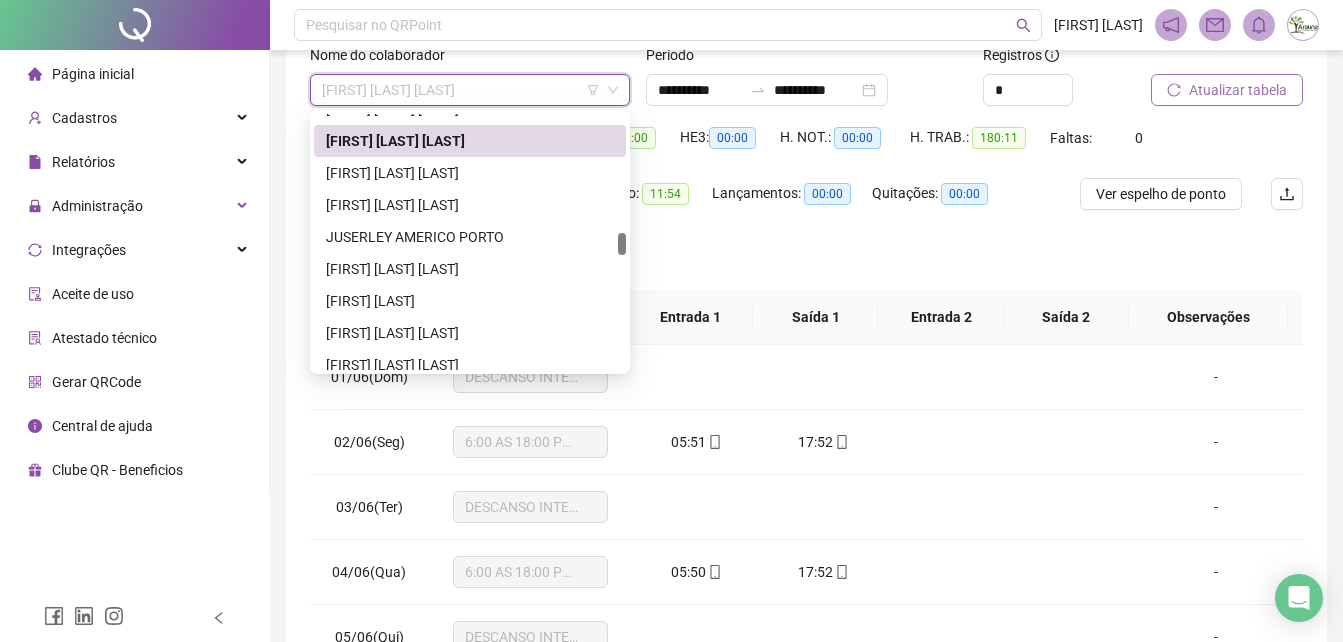 drag, startPoint x: 624, startPoint y: 227, endPoint x: 624, endPoint y: 245, distance: 18 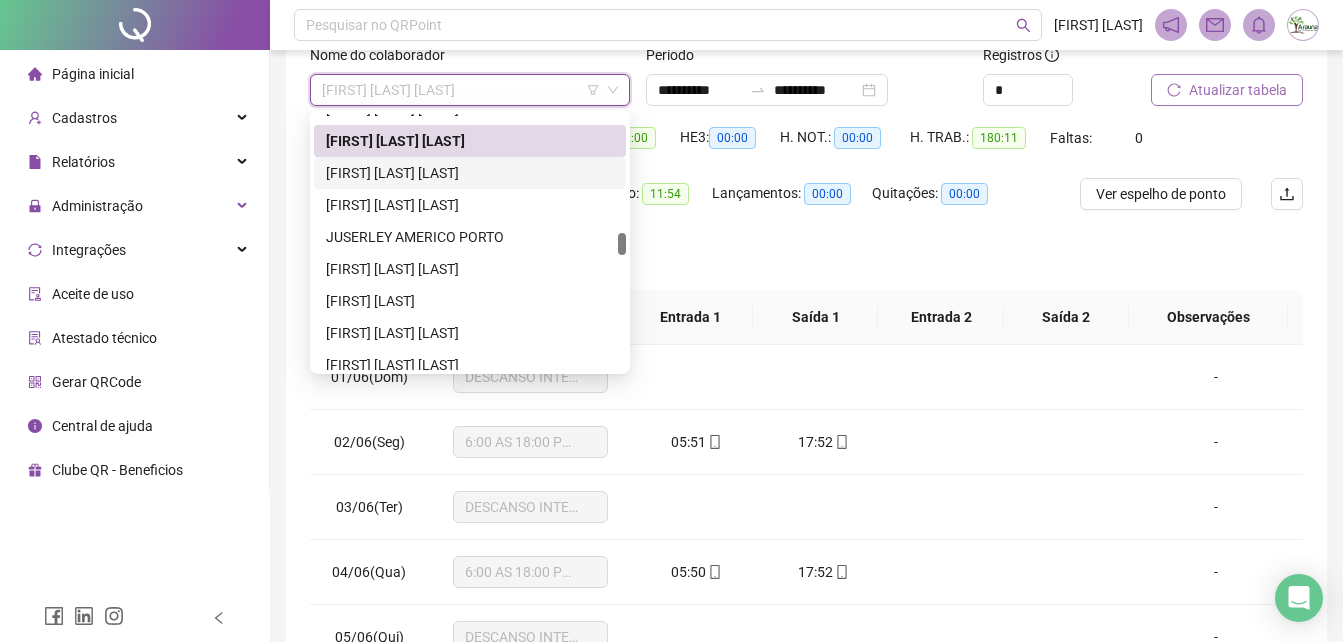 click on "[FIRST] [LAST] [LAST]" at bounding box center (470, 173) 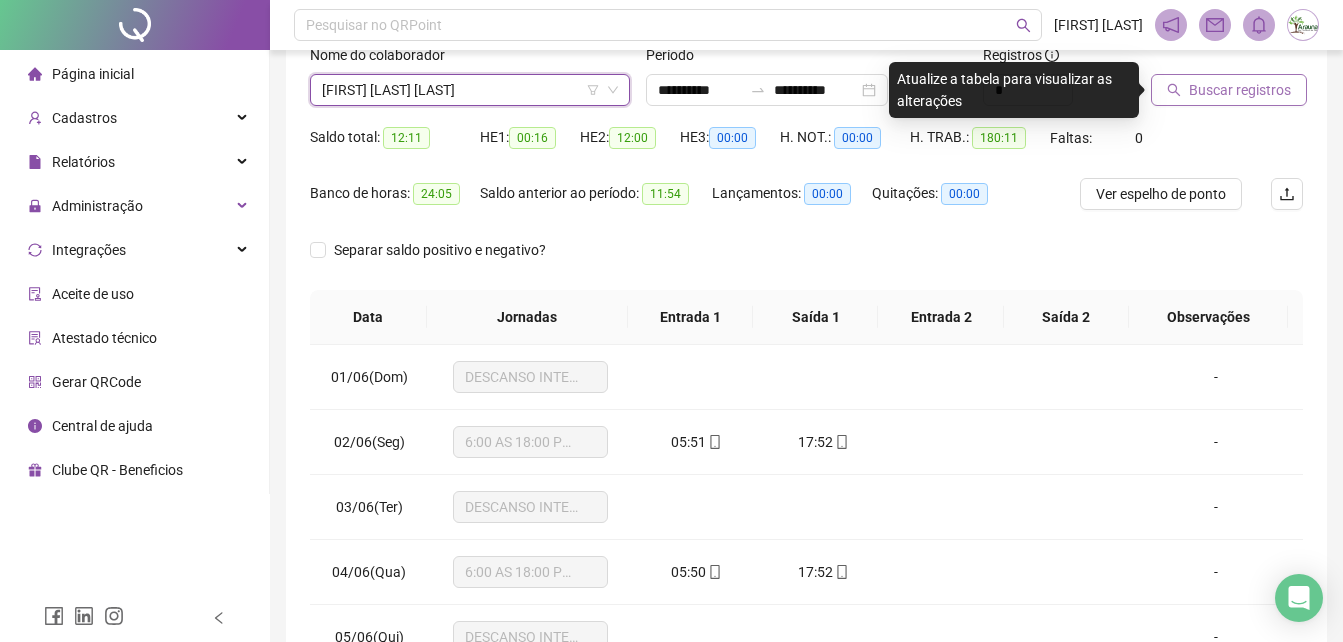 click on "Buscar registros" at bounding box center (1229, 90) 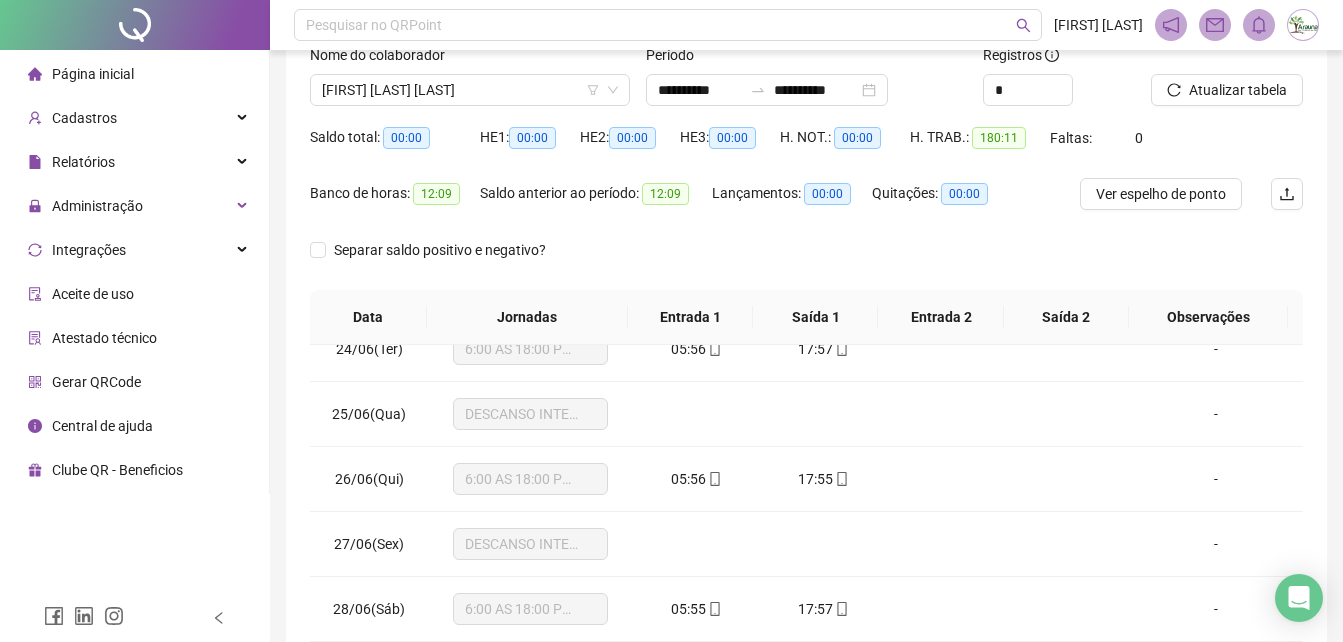 scroll, scrollTop: 0, scrollLeft: 0, axis: both 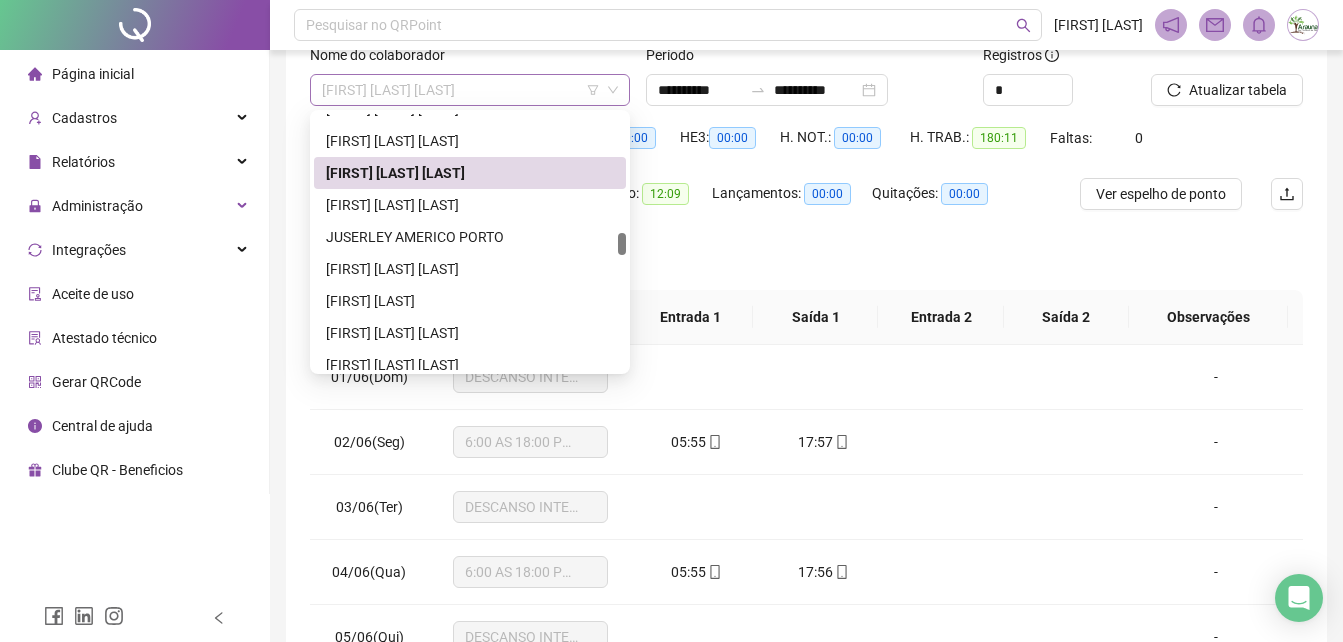 click on "[FIRST] [LAST] [LAST]" at bounding box center (470, 90) 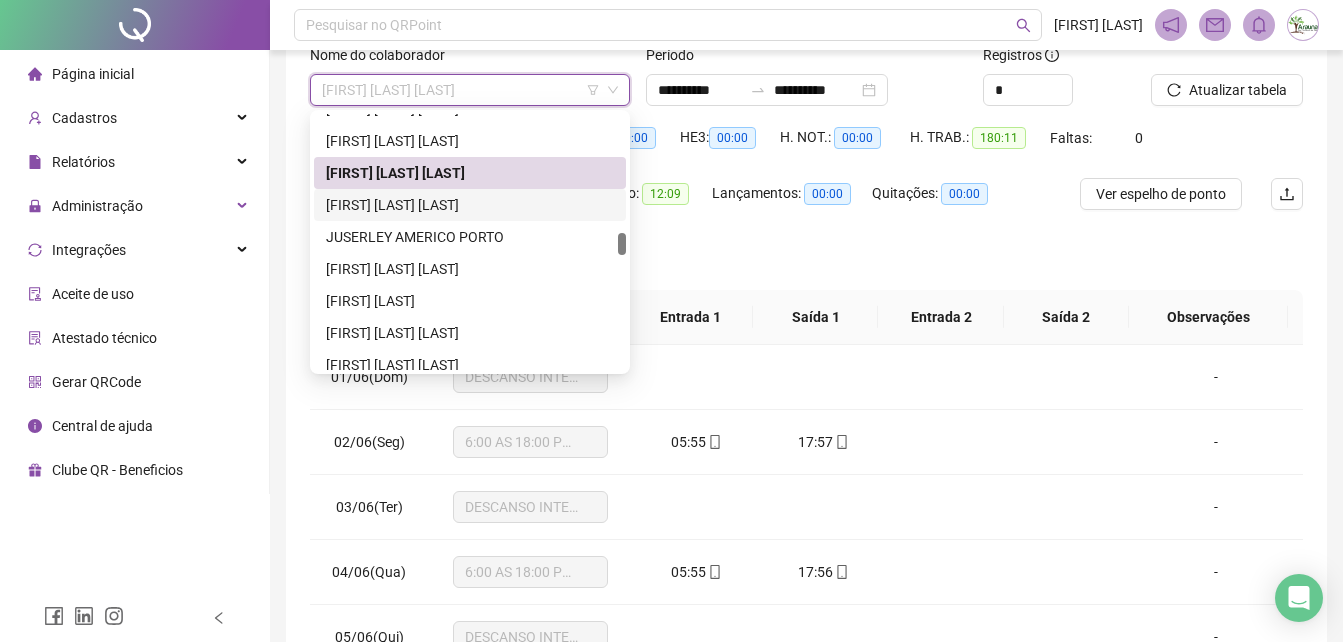 click on "[FIRST] [LAST] [LAST]" at bounding box center (470, 205) 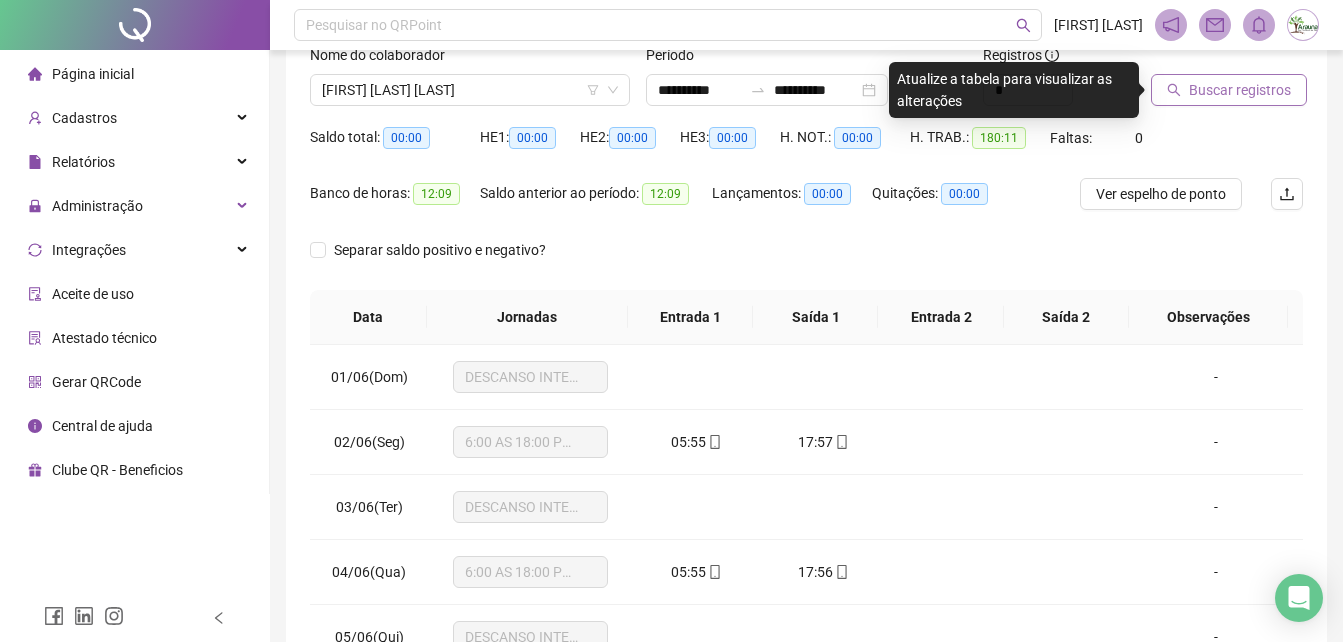 click on "Buscar registros" at bounding box center (1240, 90) 